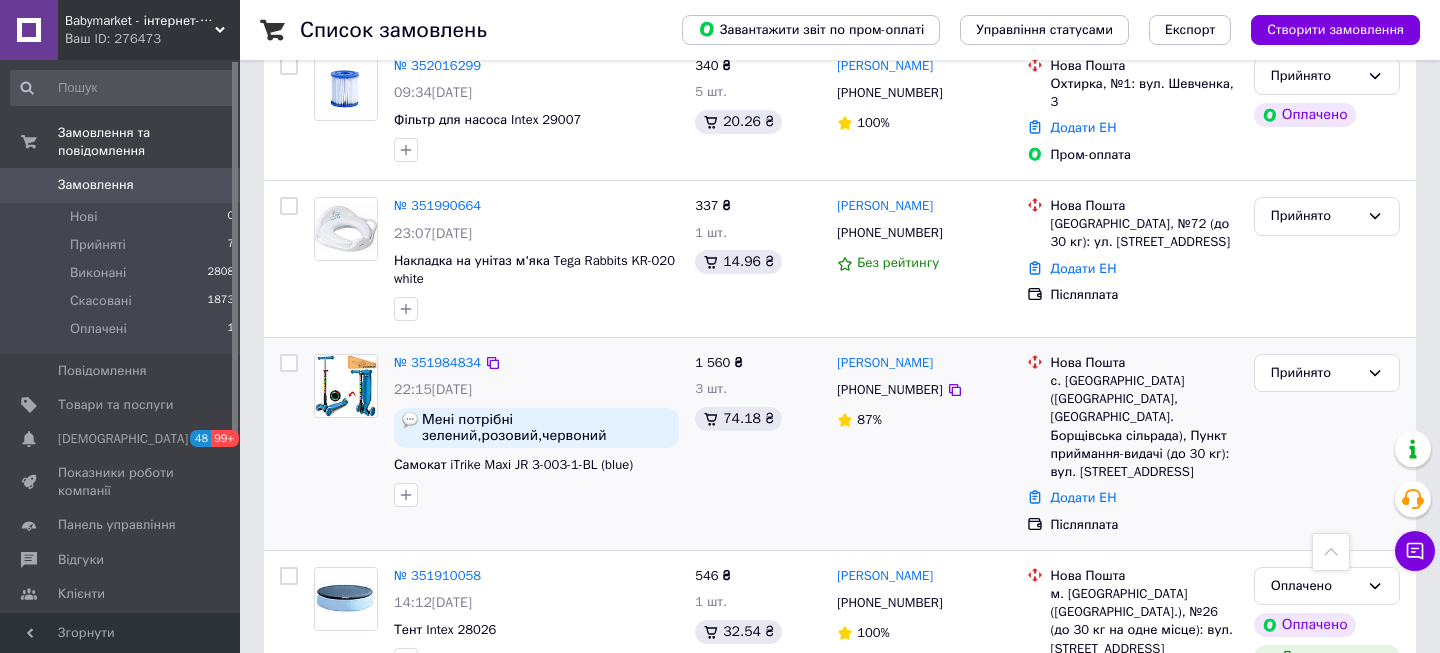scroll, scrollTop: 0, scrollLeft: 0, axis: both 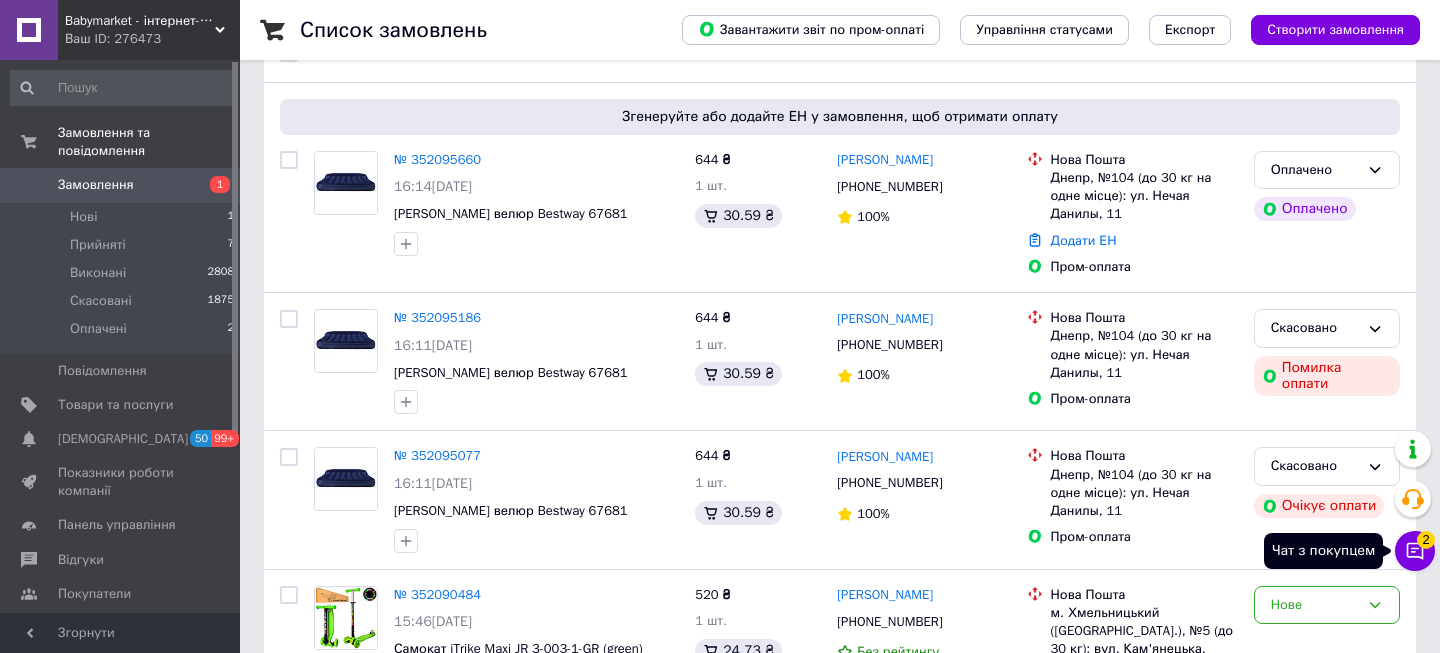 click 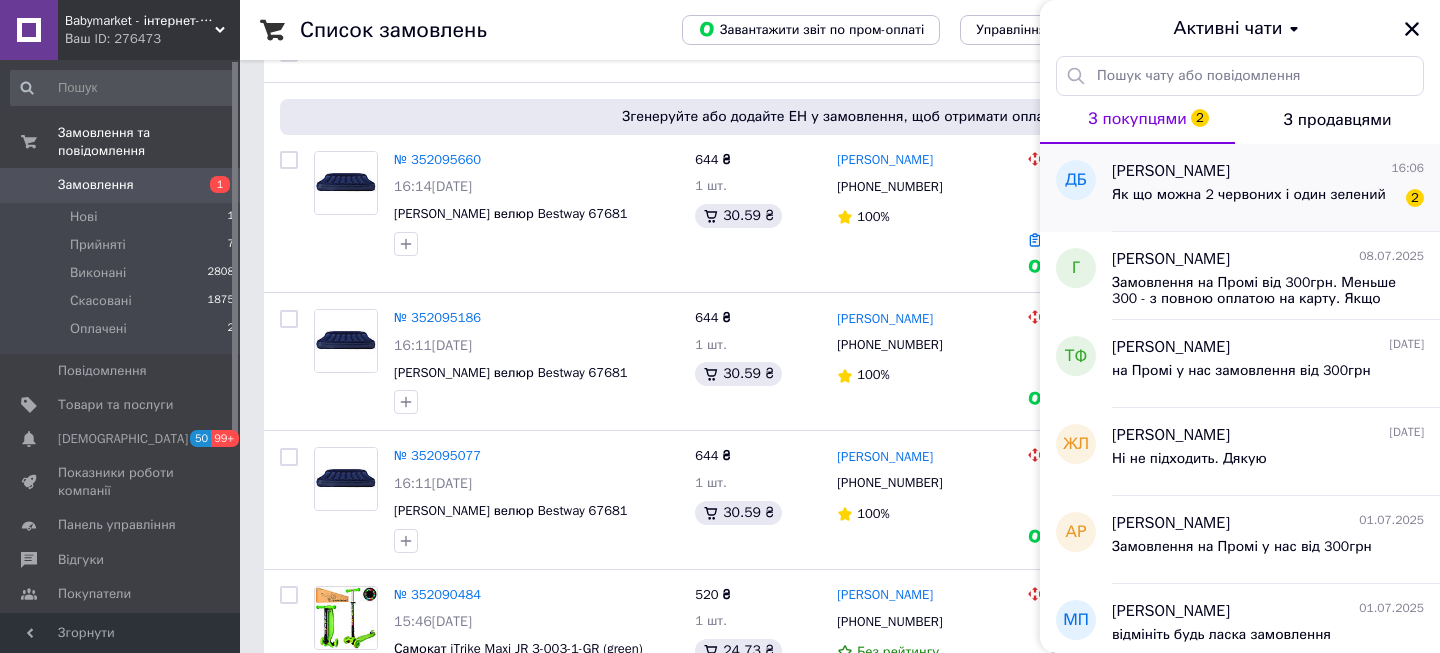click on "Як що можна 2 червоних і один зелений" at bounding box center (1249, 195) 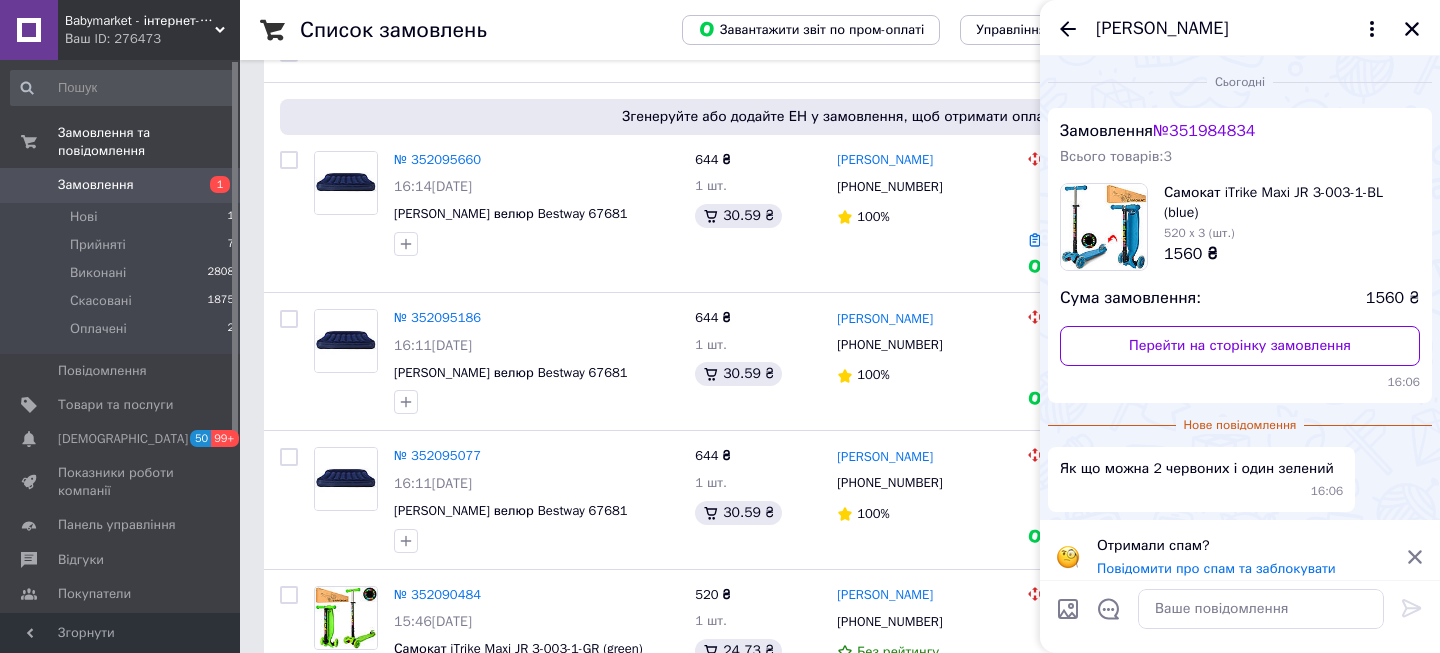 scroll, scrollTop: 12, scrollLeft: 0, axis: vertical 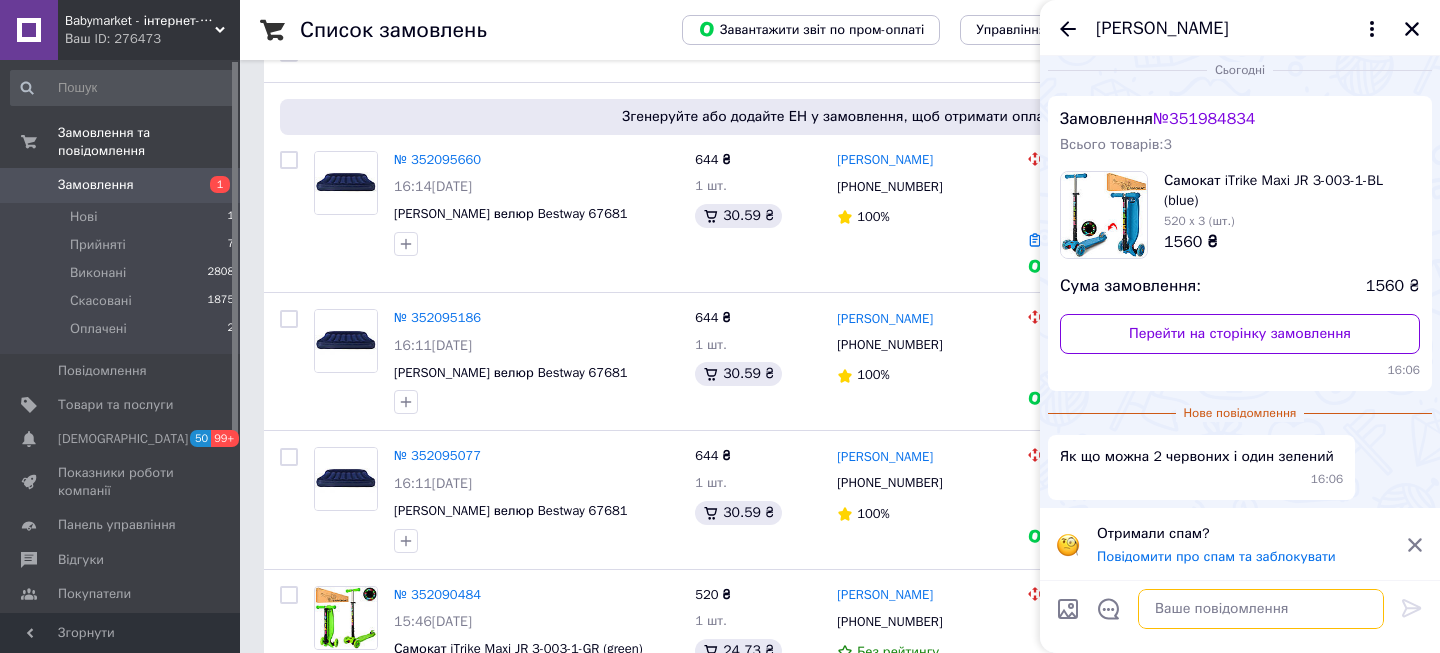 click at bounding box center (1261, 609) 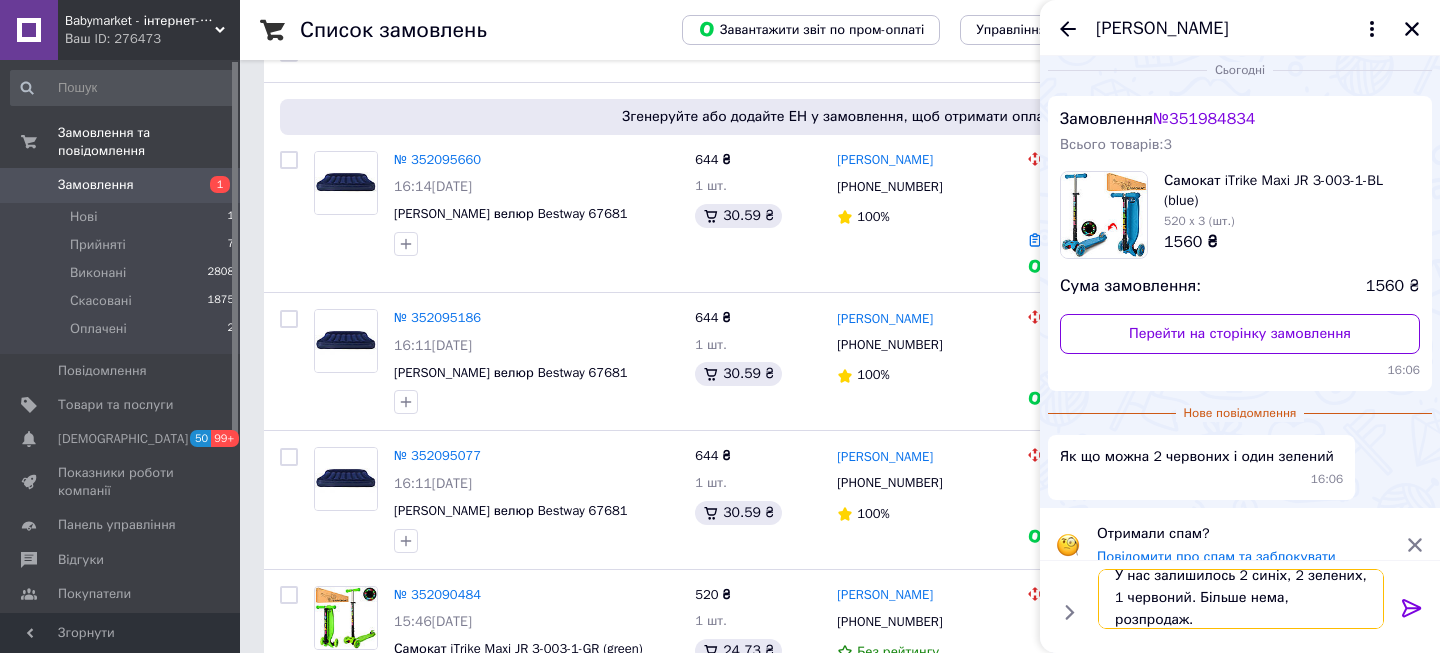 scroll, scrollTop: 2, scrollLeft: 0, axis: vertical 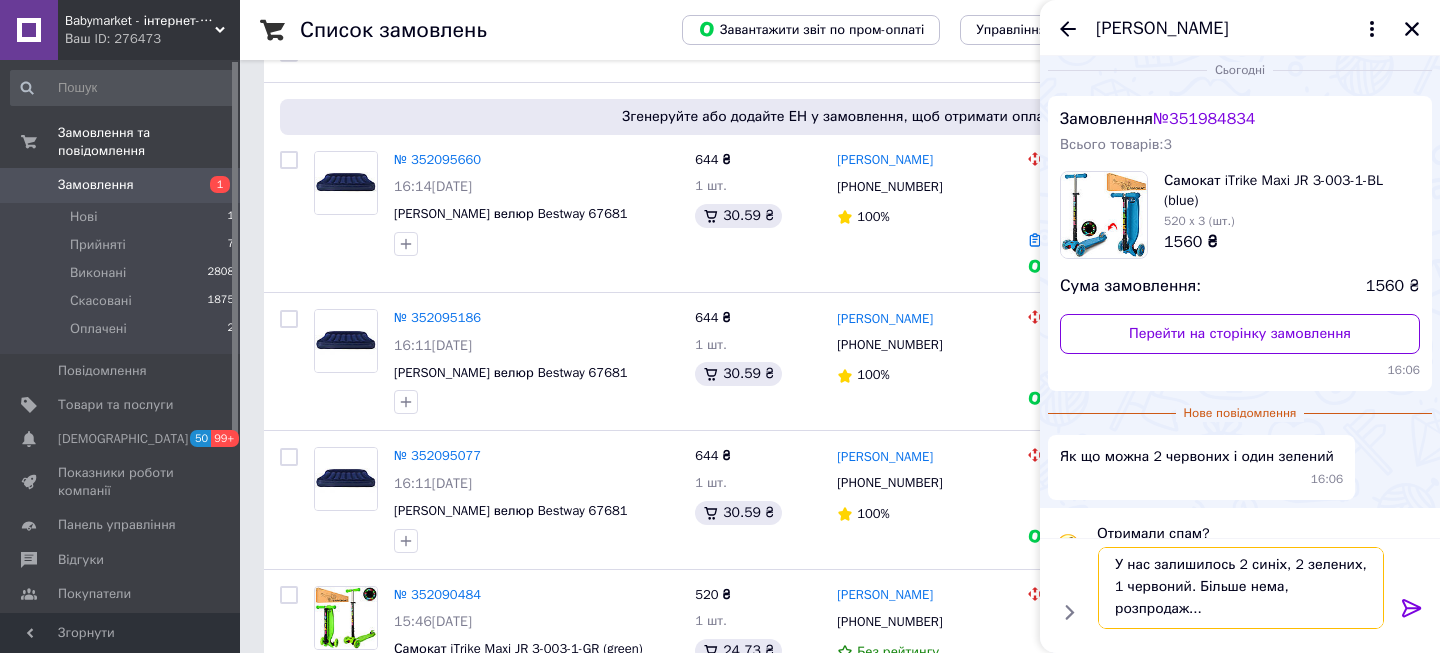 type on "У нас залишилось 2 синіх, 2 зелених, 1 червоний. Більше нема, розпродаж..." 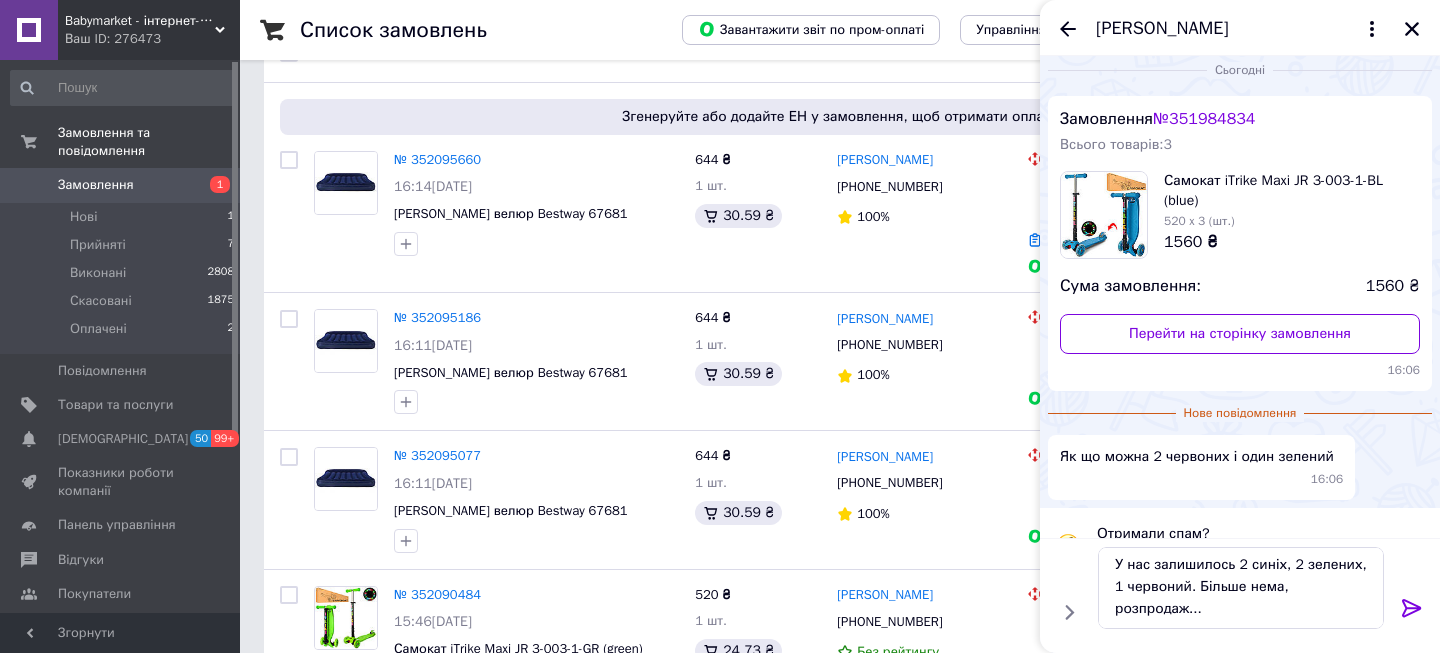 click 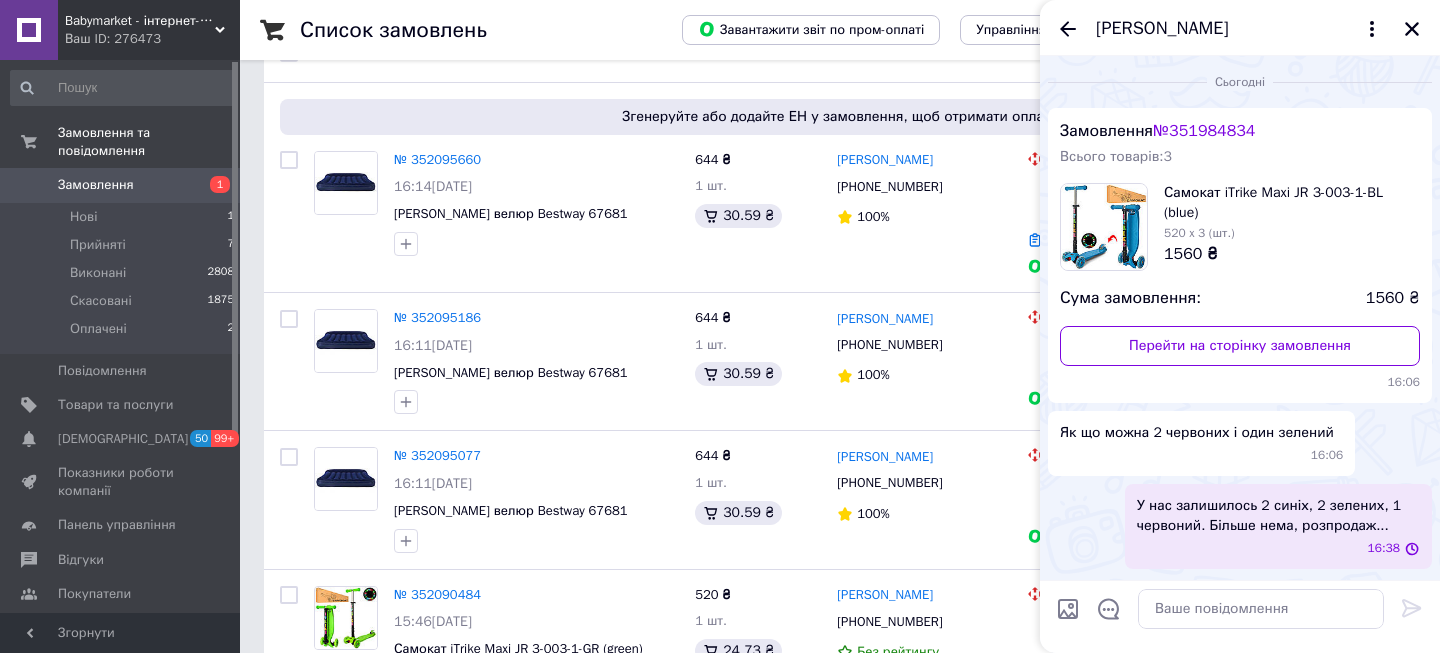 scroll, scrollTop: 0, scrollLeft: 0, axis: both 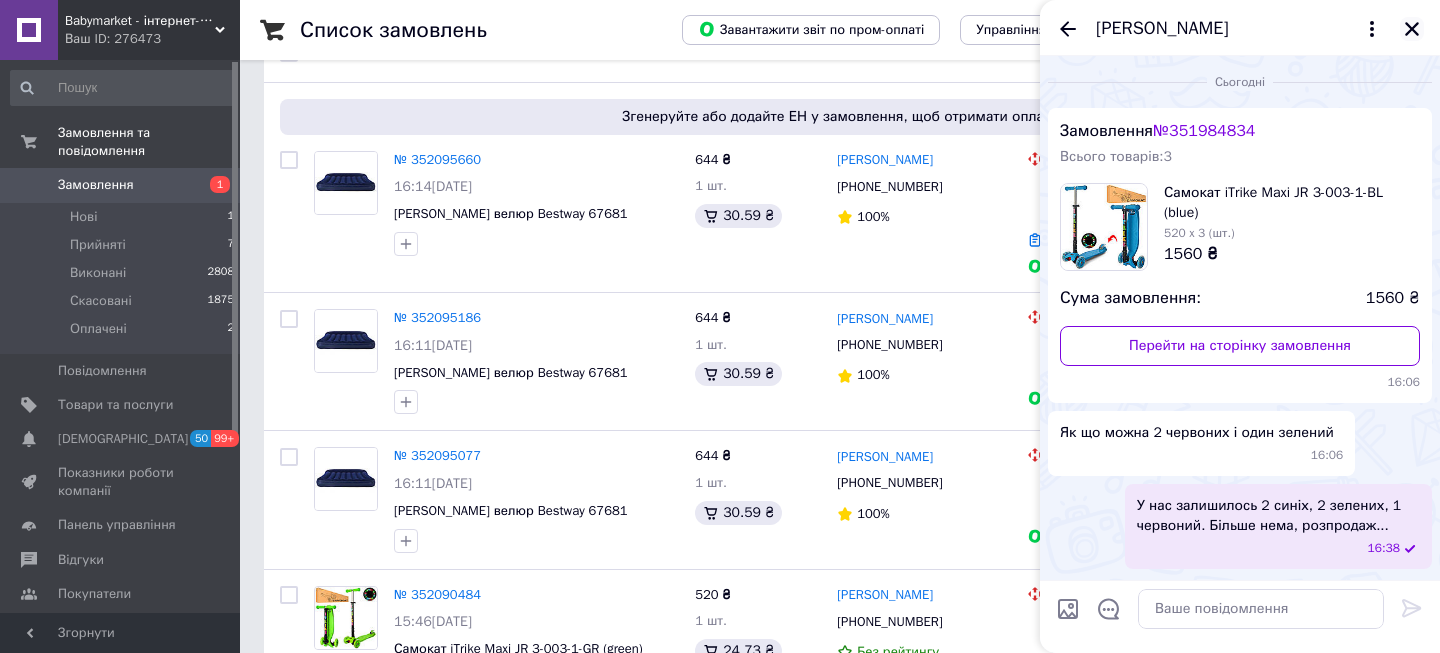 click 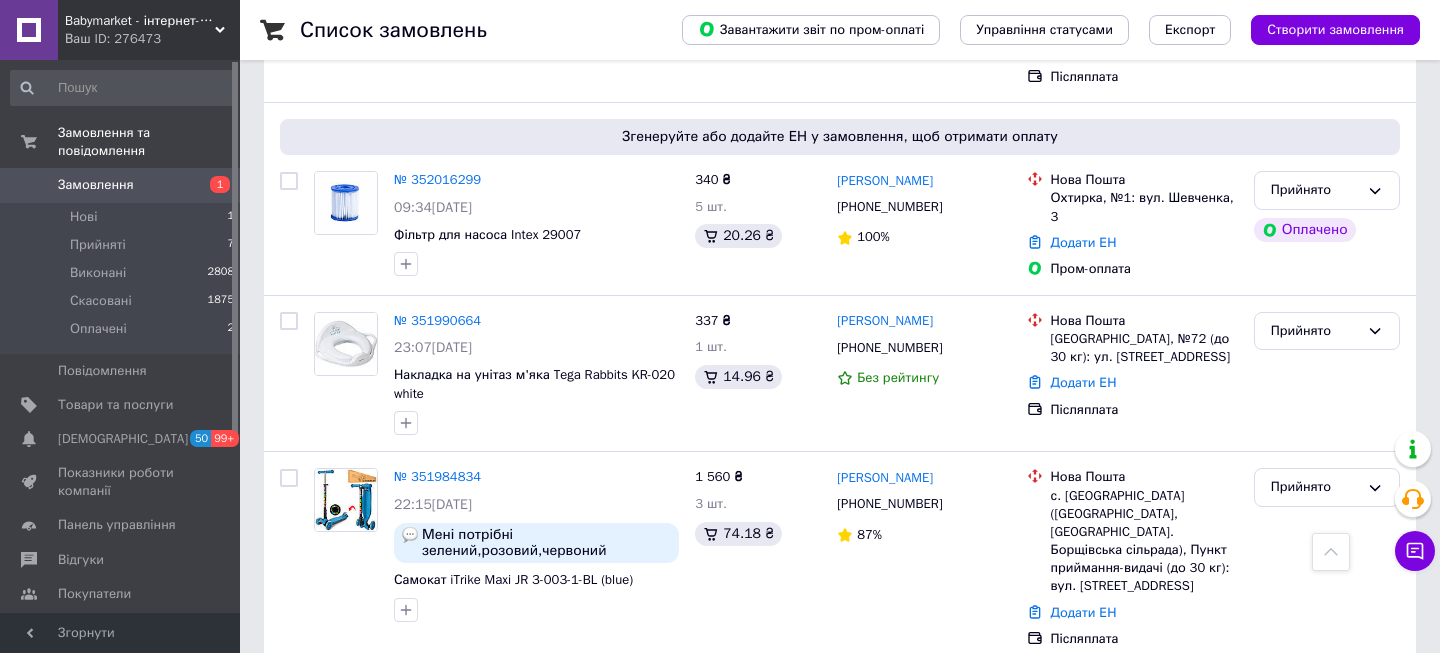 scroll, scrollTop: 848, scrollLeft: 0, axis: vertical 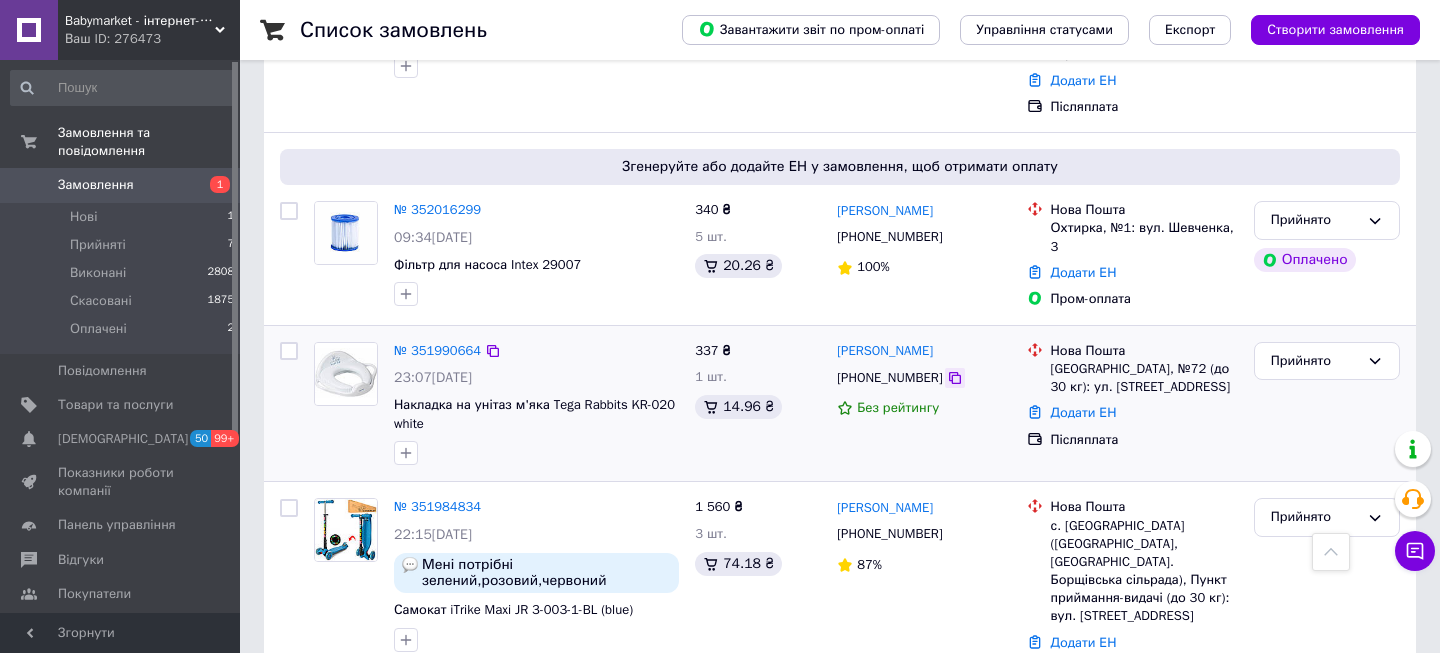 click 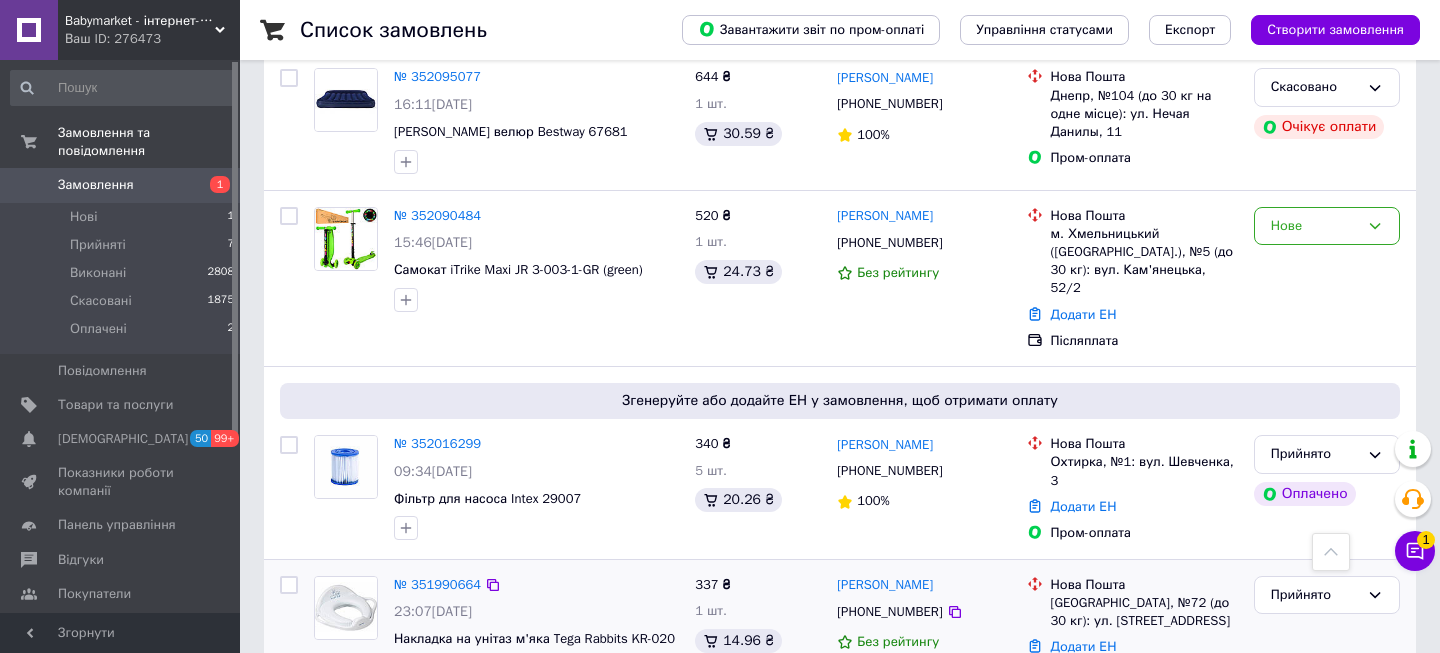 scroll, scrollTop: 450, scrollLeft: 0, axis: vertical 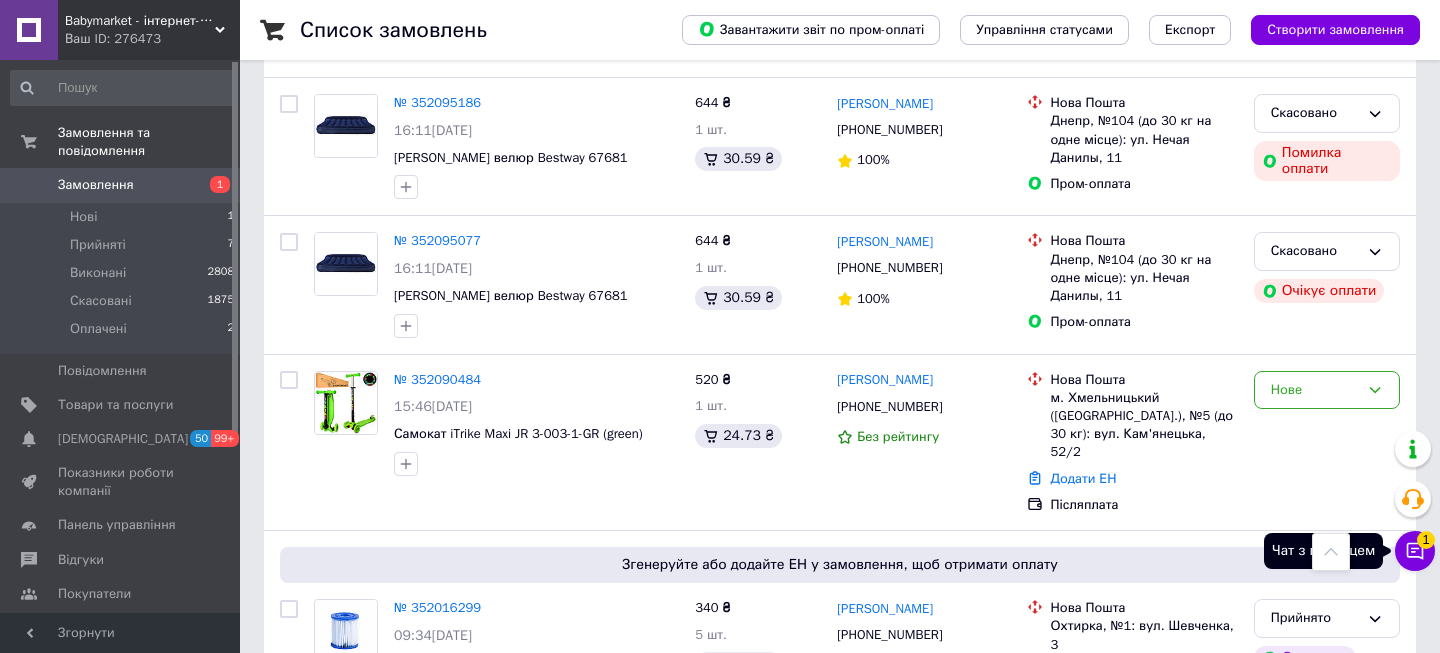 click 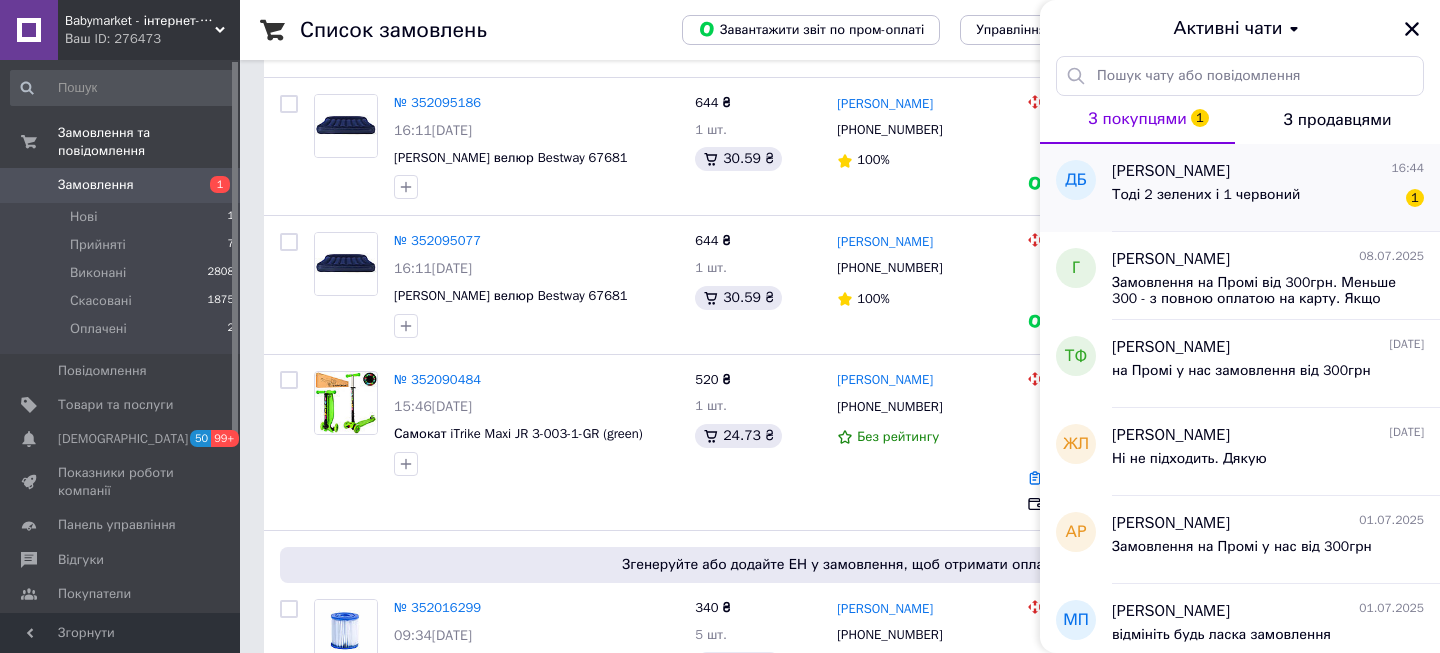 click on "[PERSON_NAME]" at bounding box center [1171, 171] 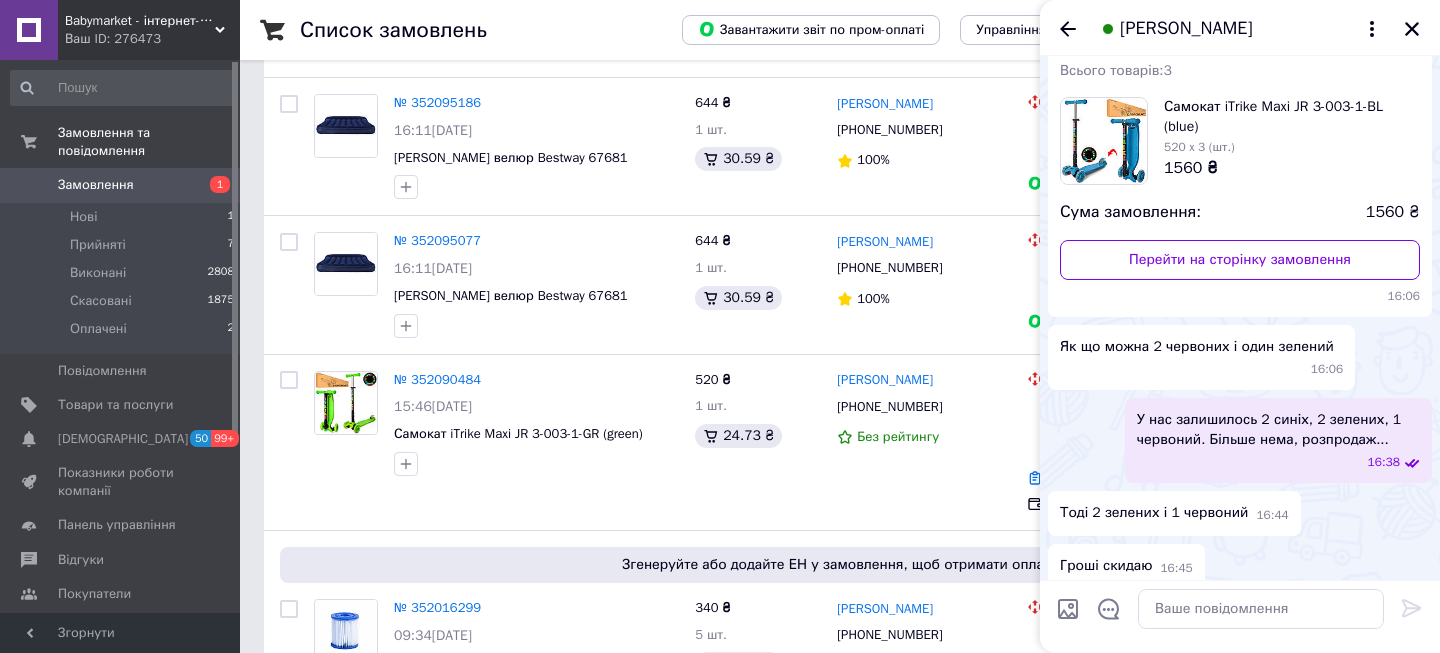 scroll, scrollTop: 103, scrollLeft: 0, axis: vertical 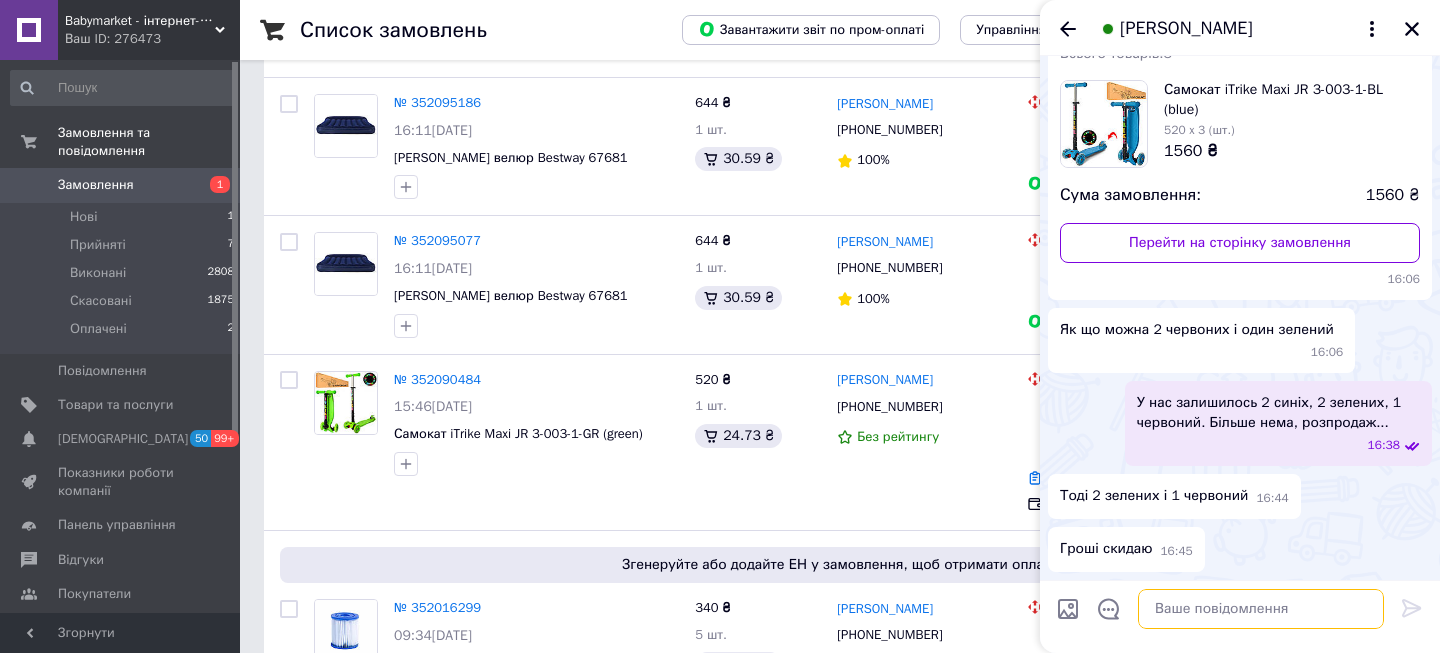 click at bounding box center [1261, 609] 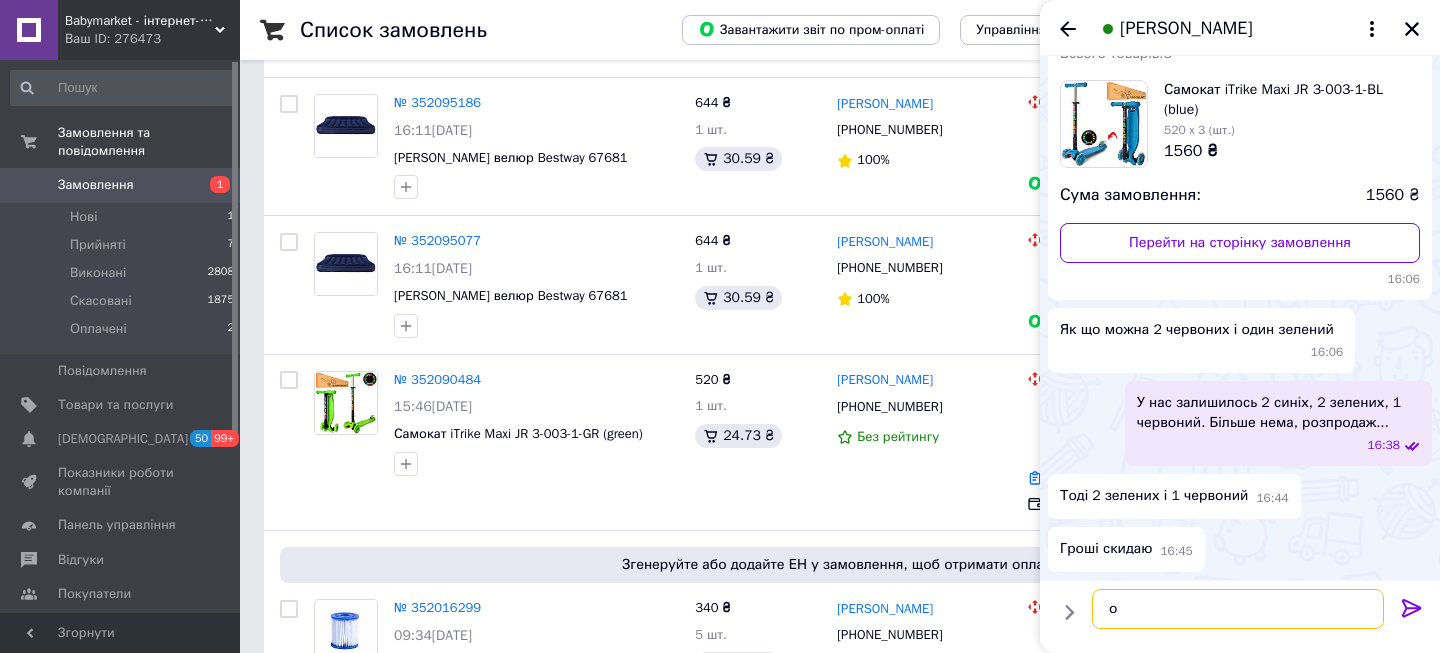 type on "ок" 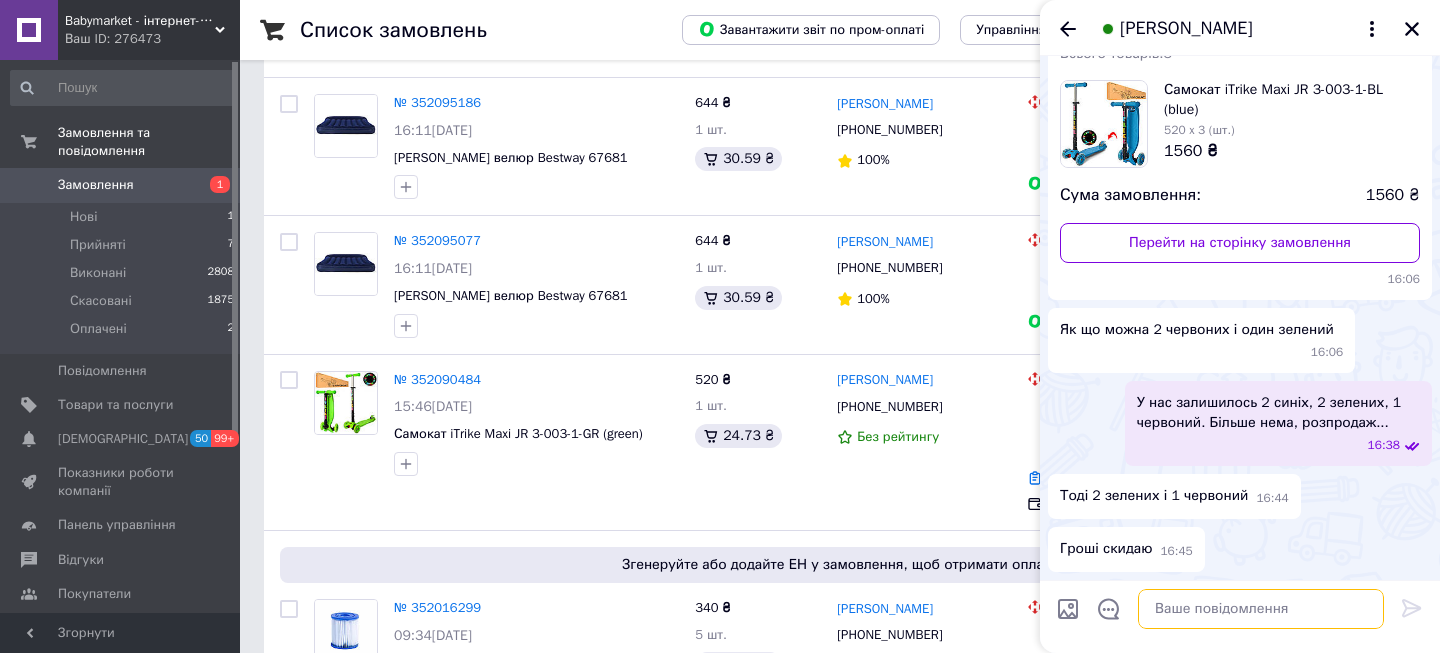 scroll, scrollTop: 156, scrollLeft: 0, axis: vertical 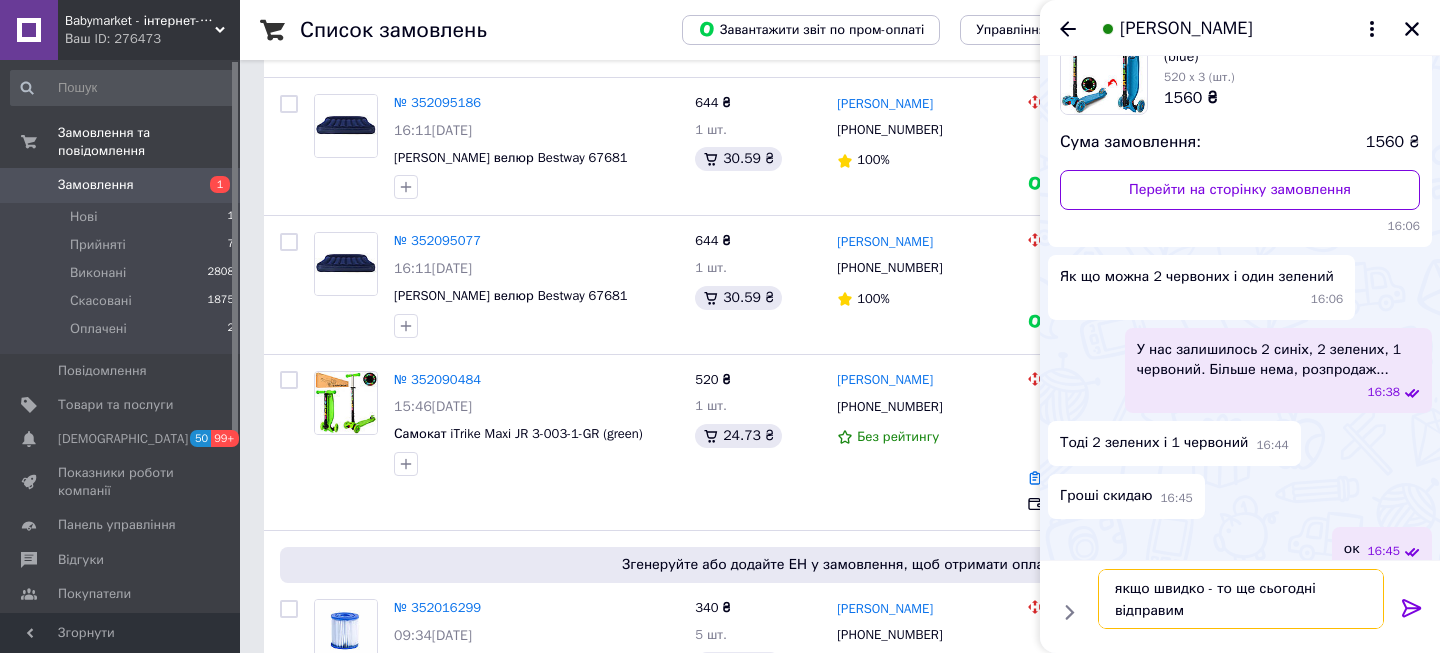 type on "якщо швидко - то ще сьогодні відправимо" 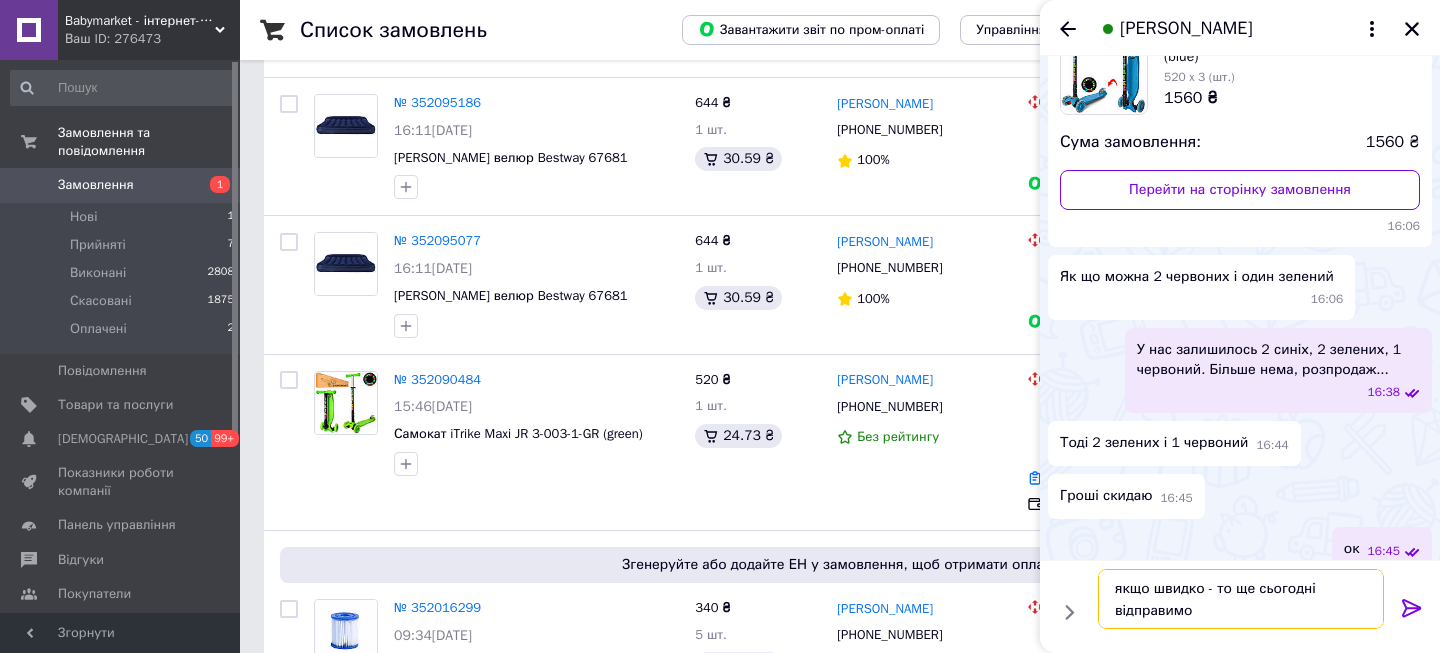type 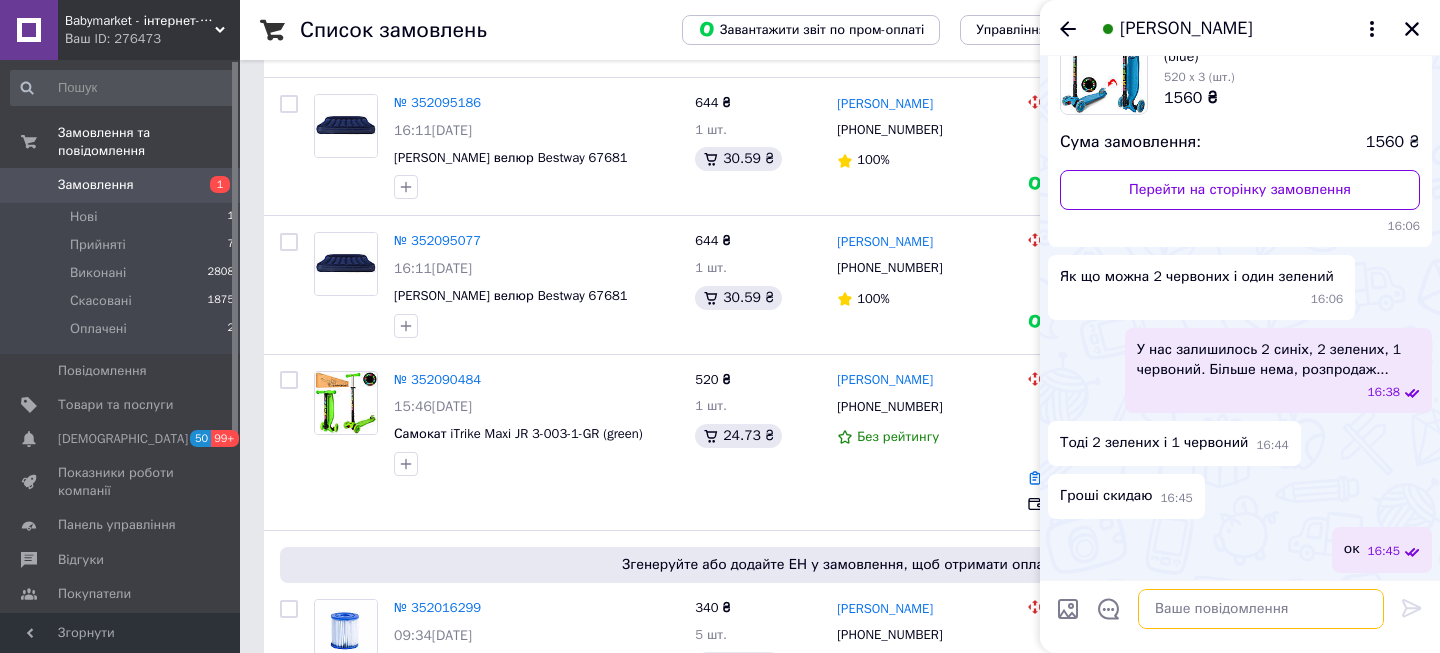 scroll, scrollTop: 250, scrollLeft: 0, axis: vertical 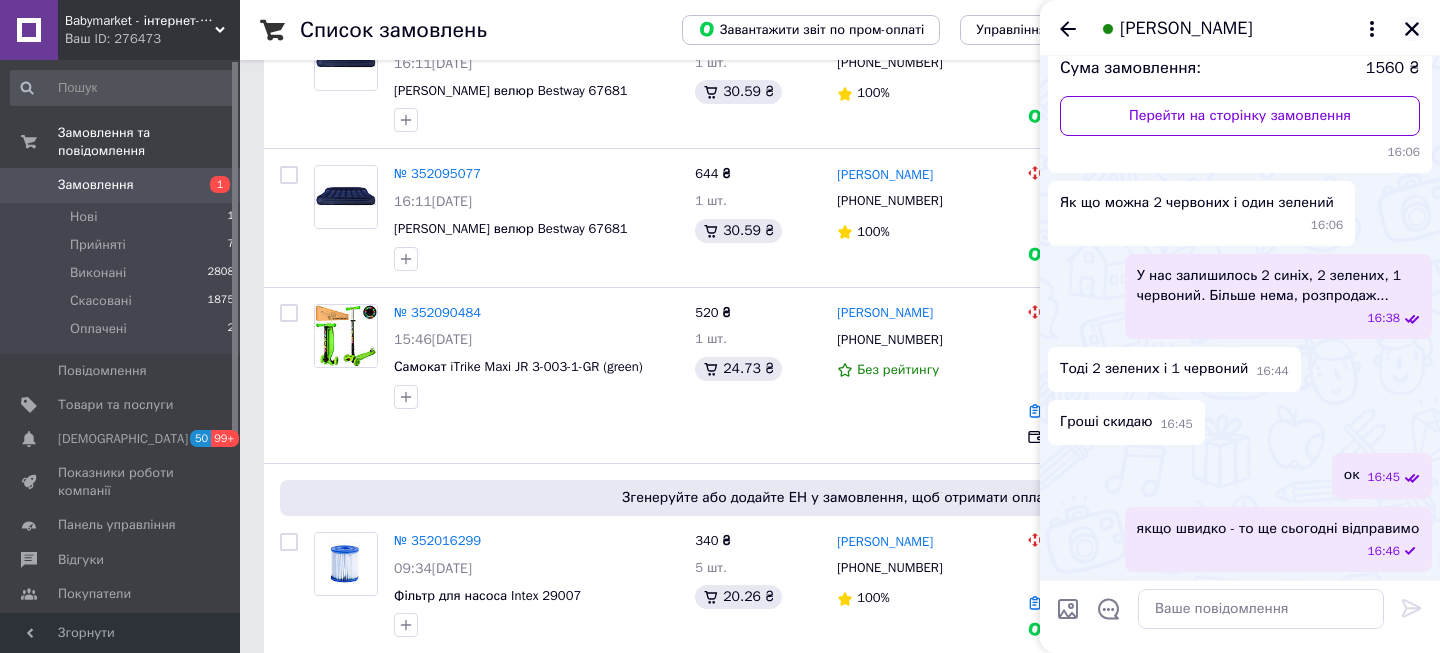 click 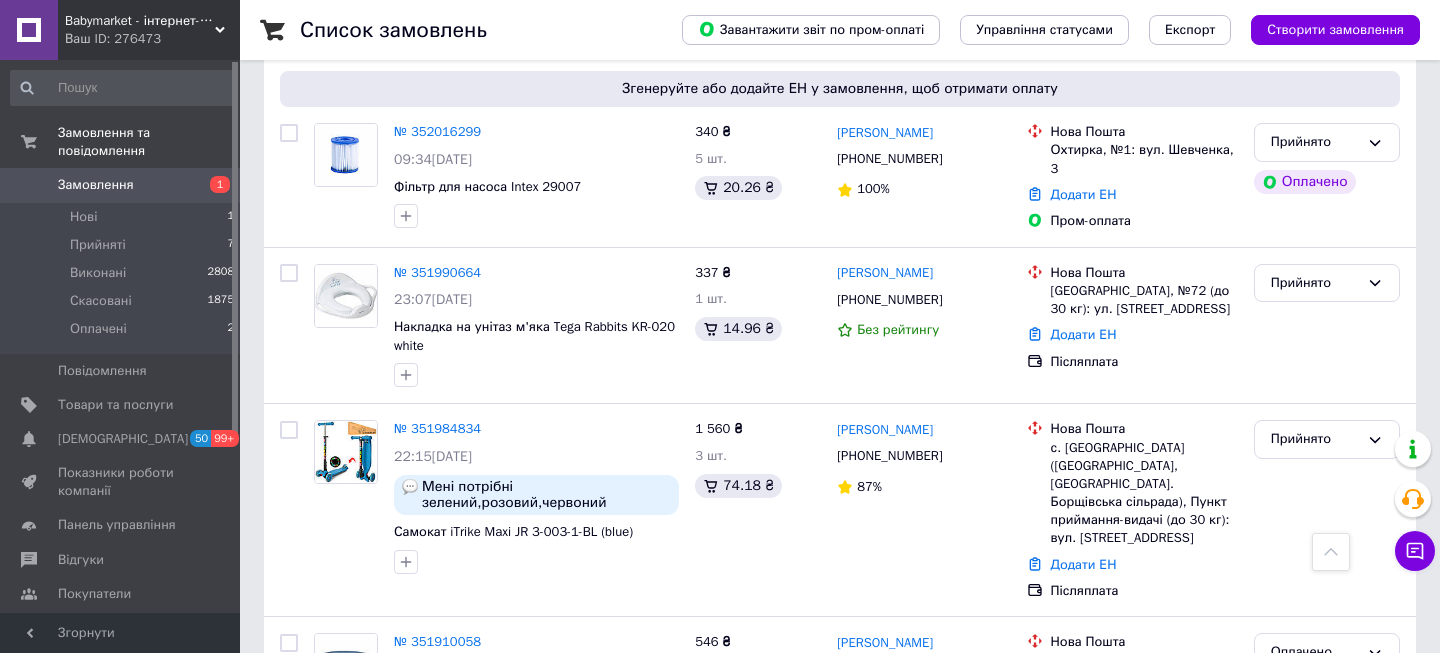 scroll, scrollTop: 939, scrollLeft: 0, axis: vertical 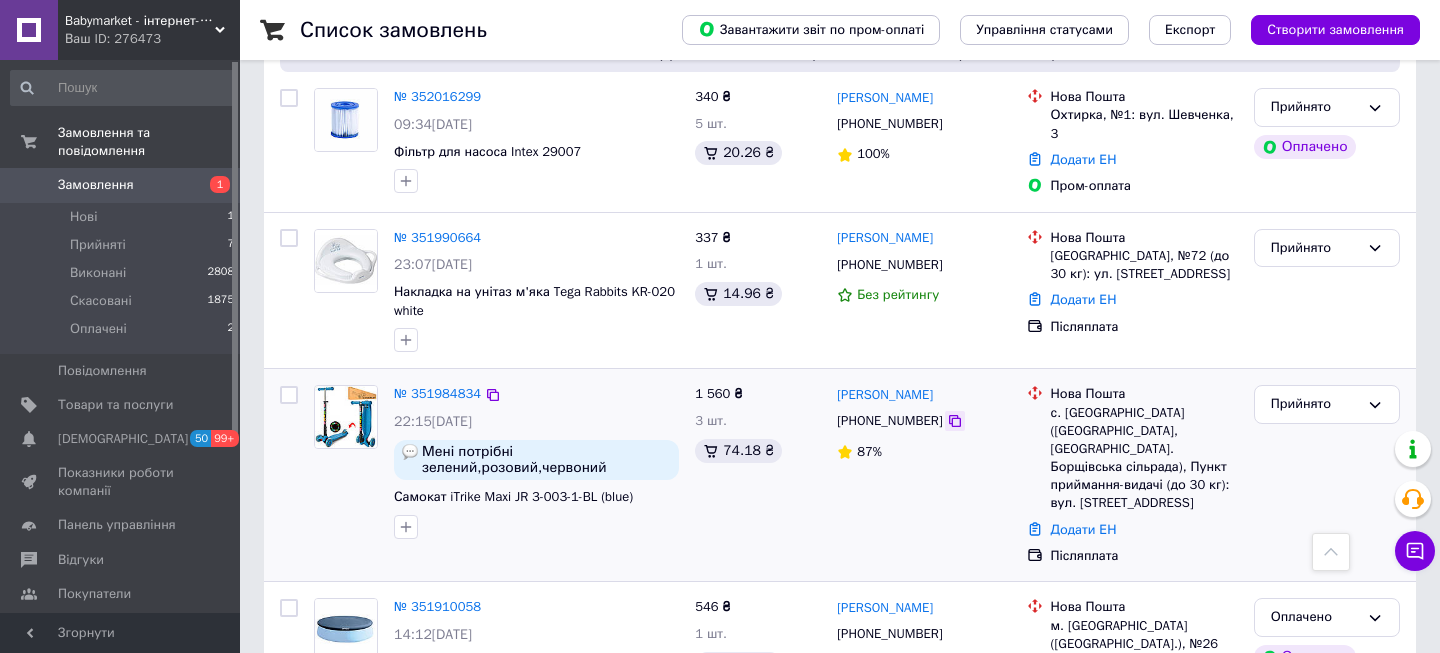 click 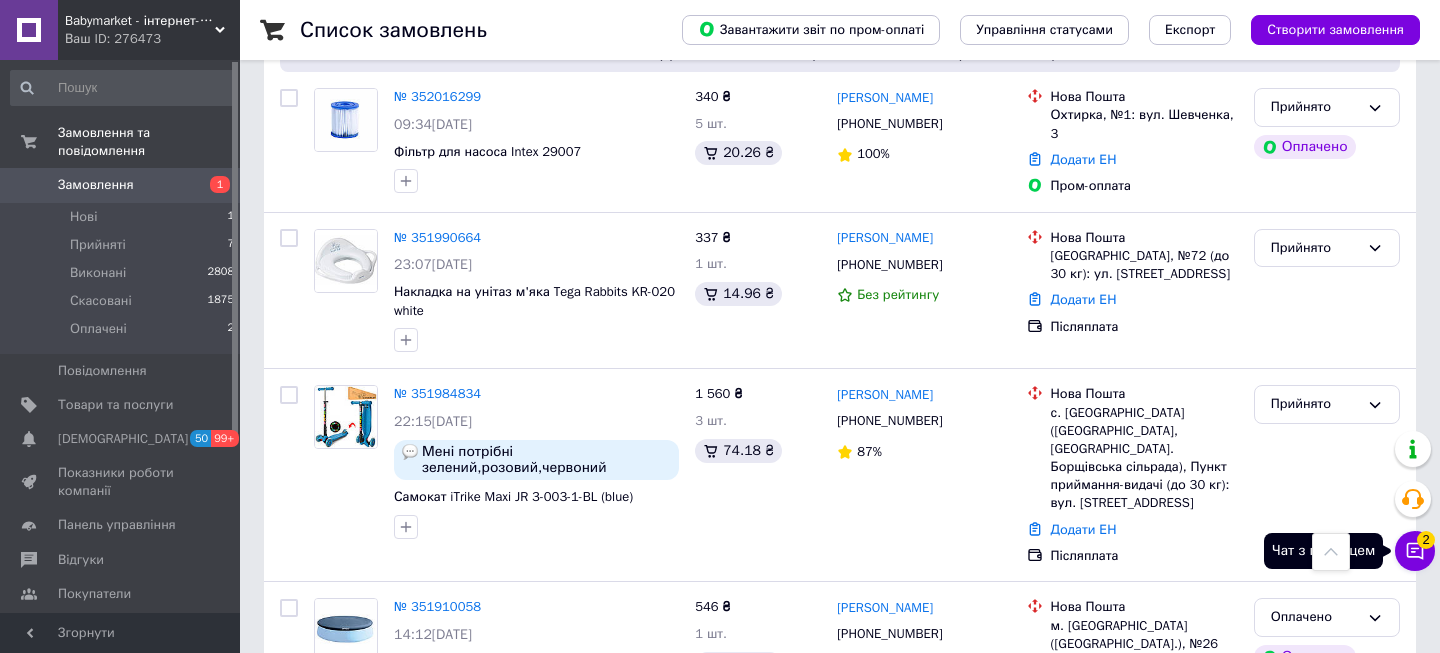 click 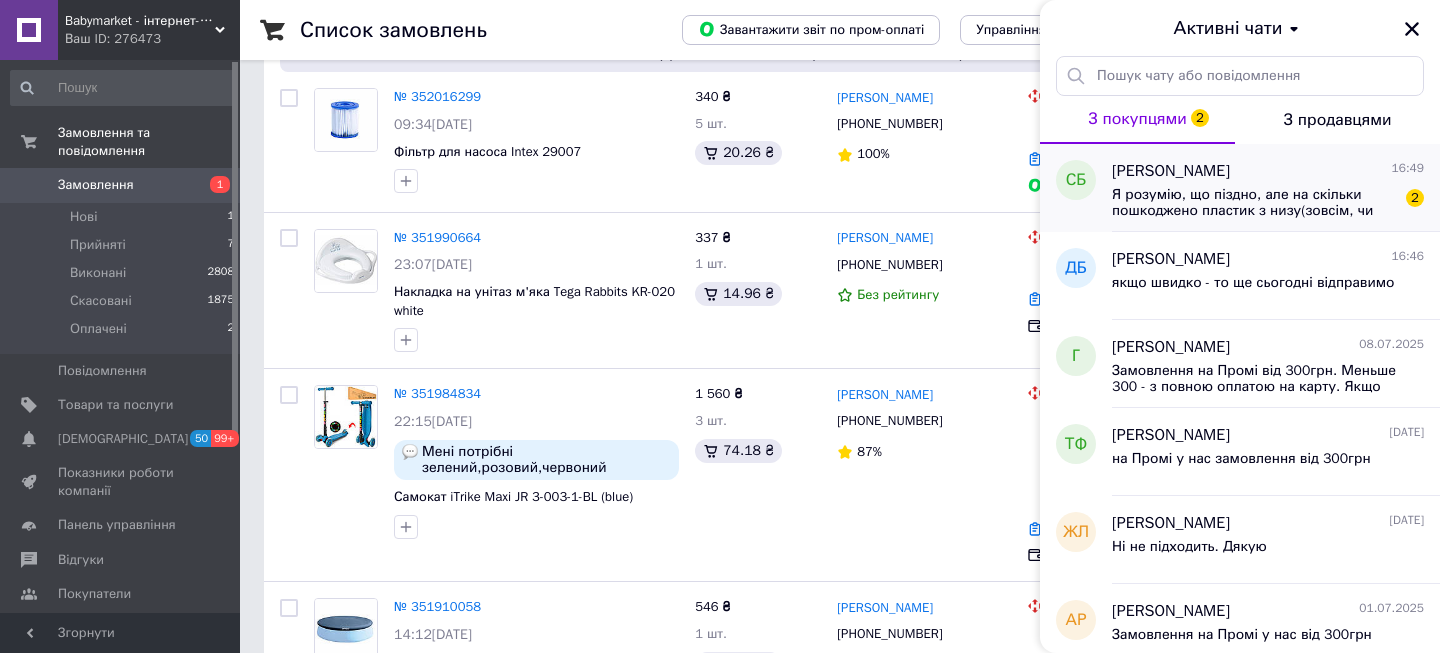 click on "Я розумію, що піздно, але на скільки пошкоджено пластик з низу(зовсім, чи частково)?" at bounding box center (1254, 203) 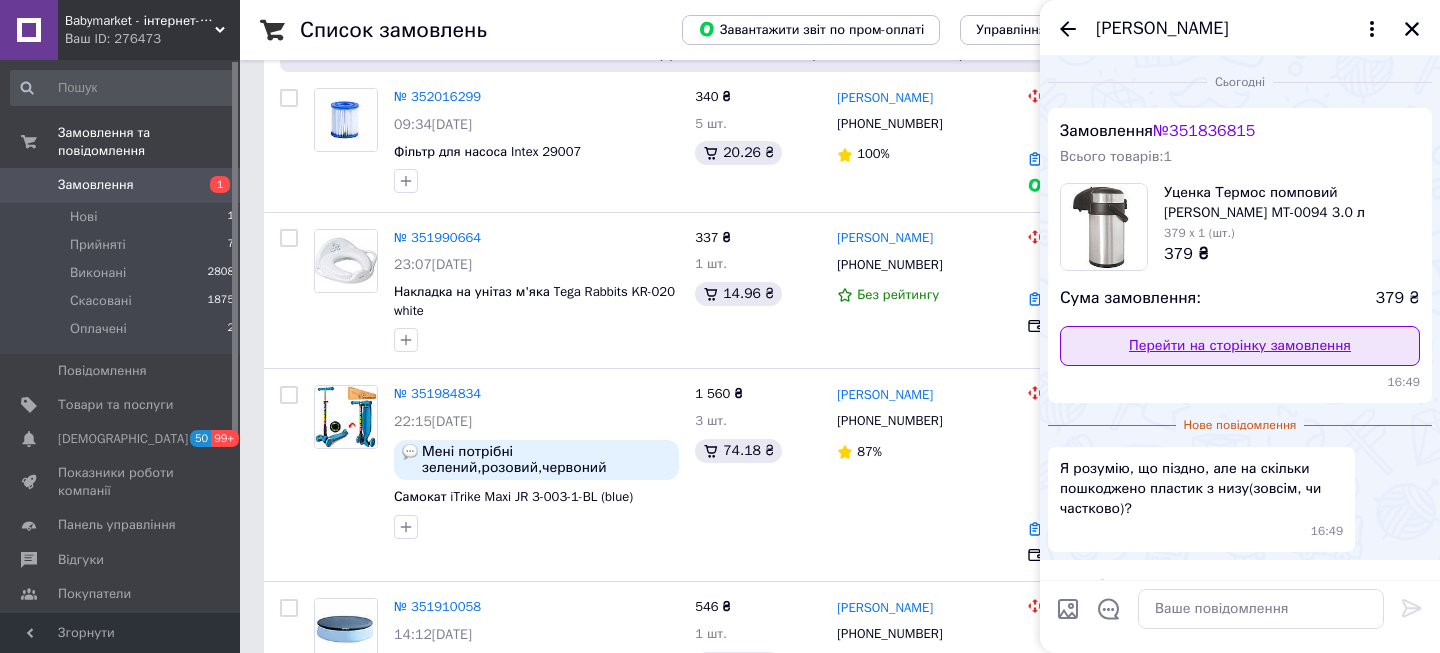 scroll, scrollTop: 52, scrollLeft: 0, axis: vertical 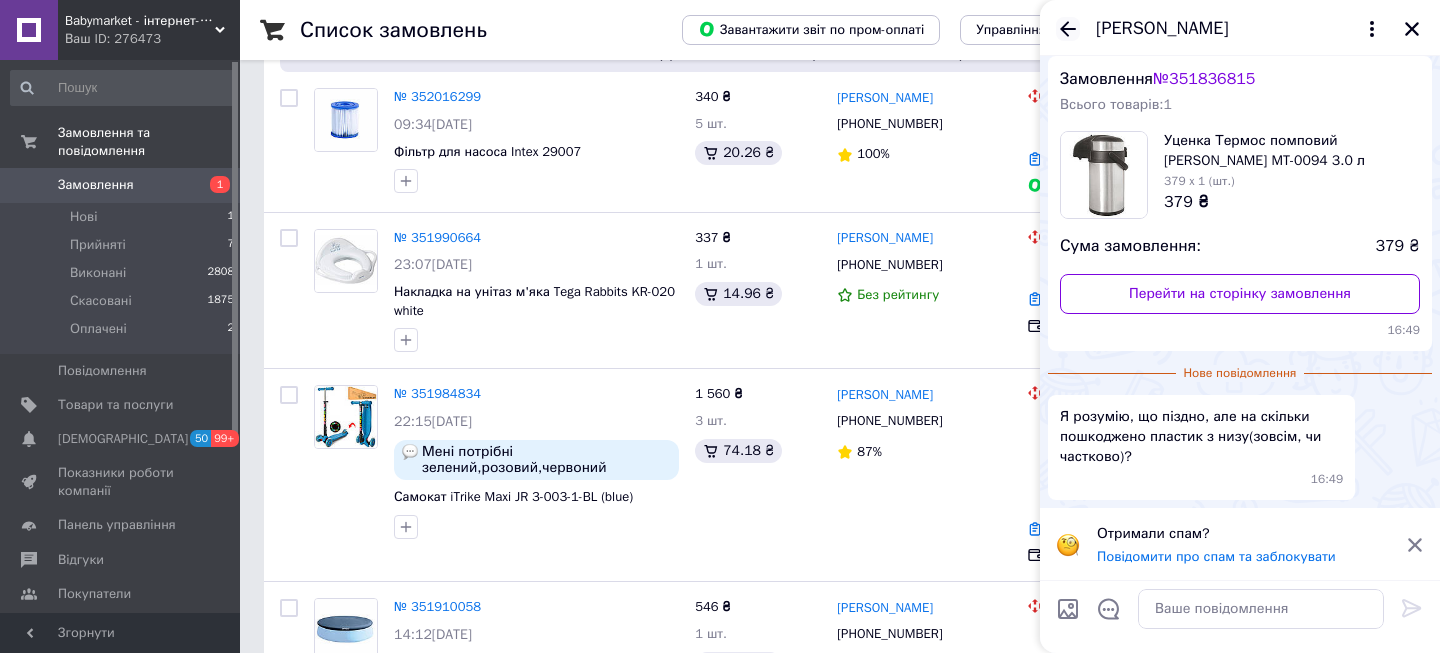 click 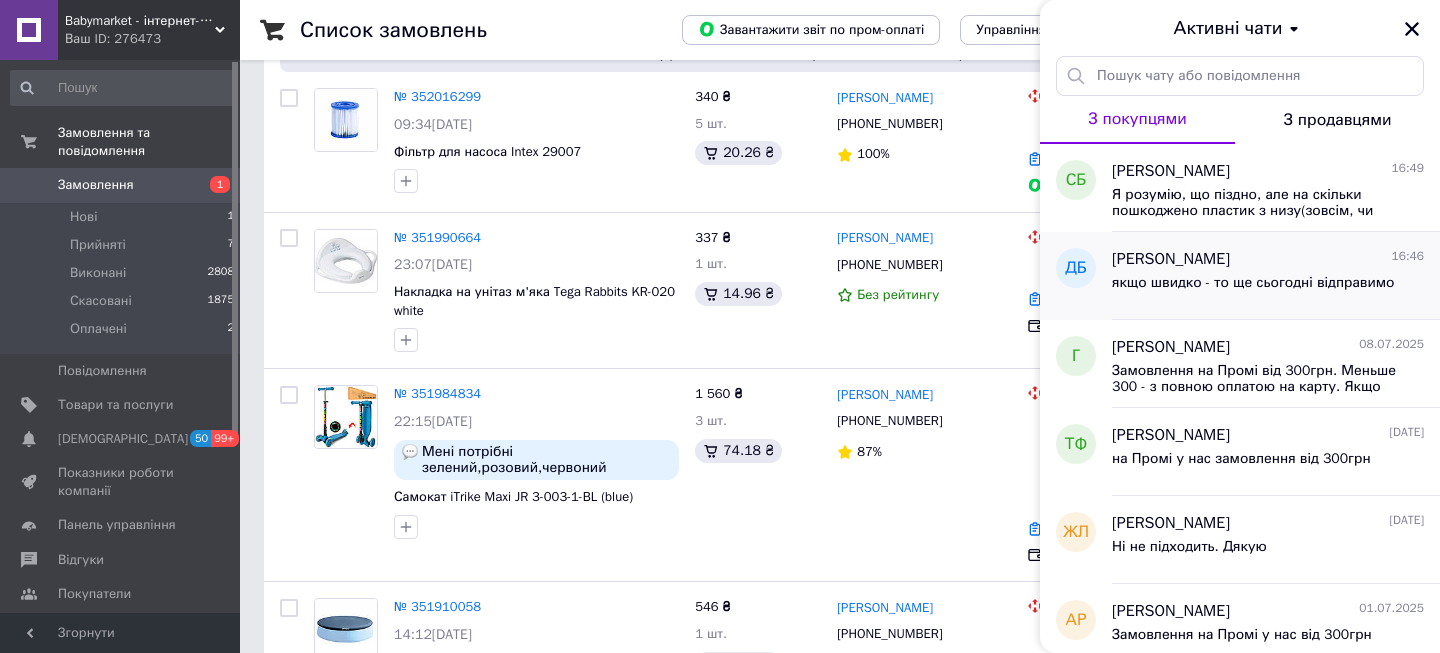 click on "якщо швидко - то ще сьогодні відправимо" at bounding box center [1268, 287] 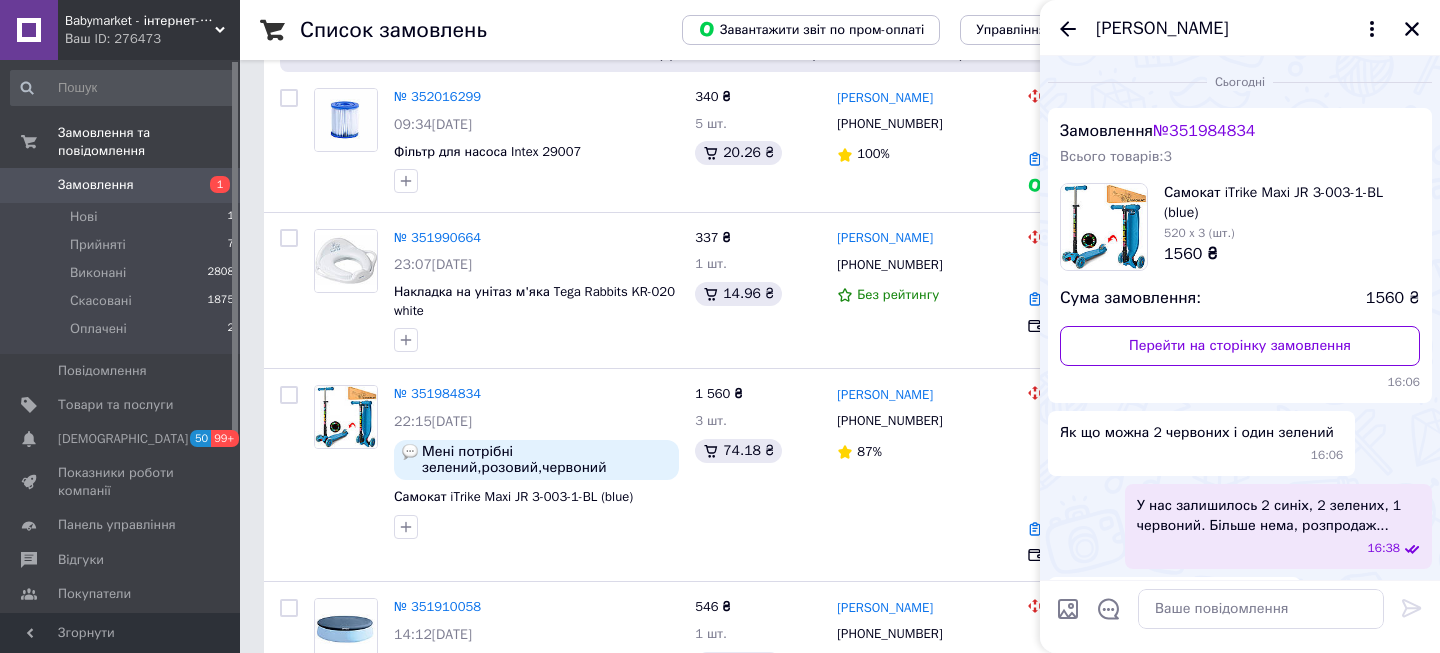 scroll, scrollTop: 250, scrollLeft: 0, axis: vertical 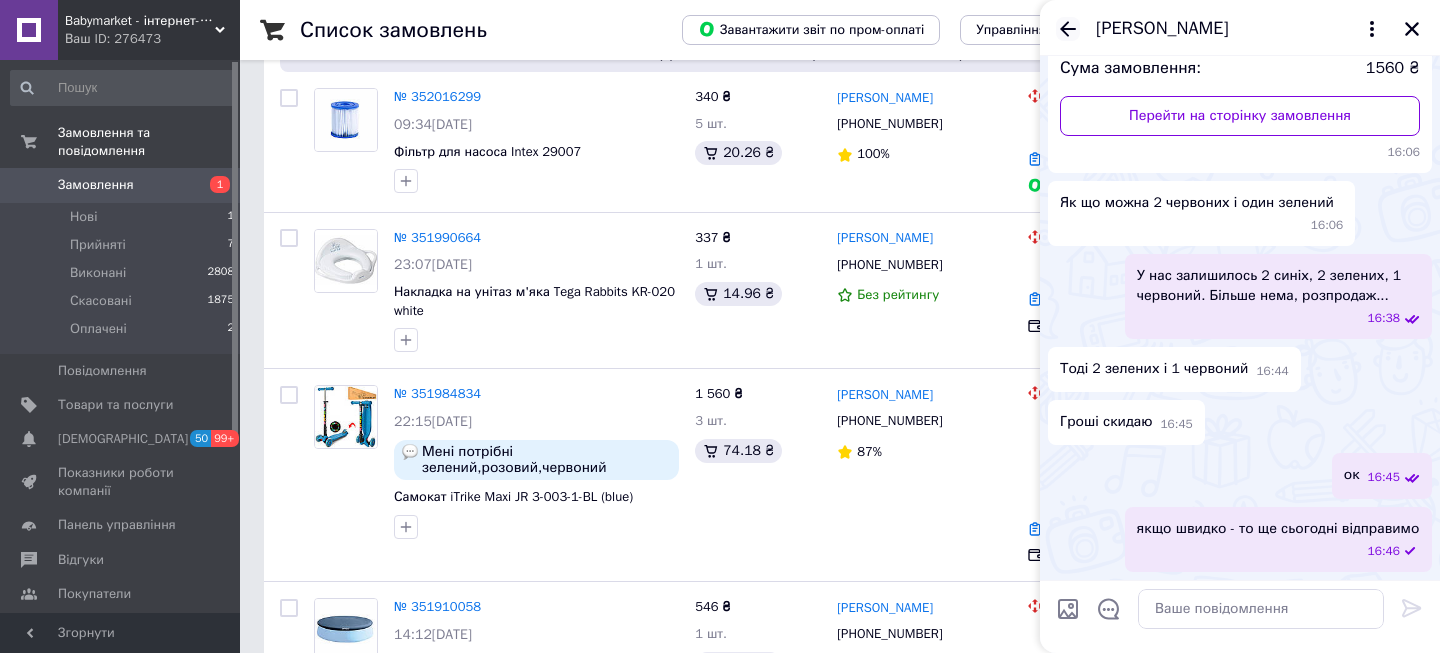 click 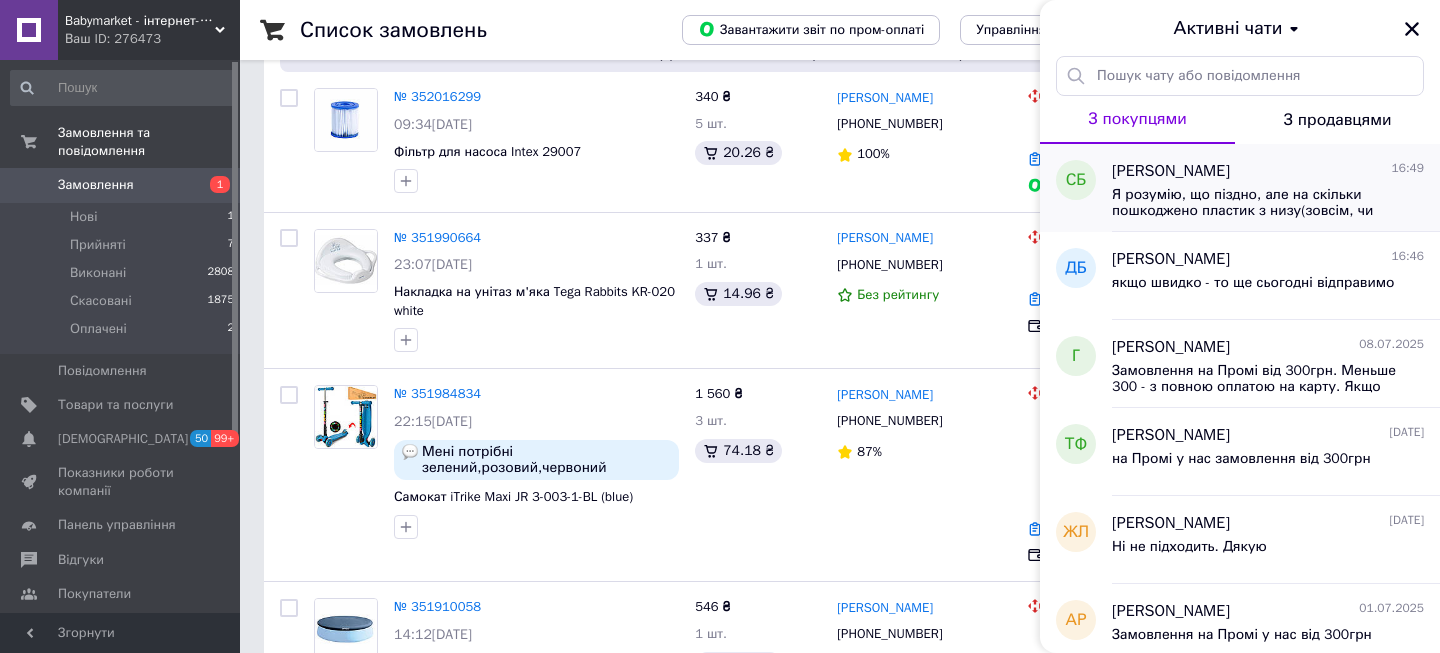 click on "Сергій Борщов 16:49 Я розумію, що піздно, але на скільки пошкоджено пластик з низу(зовсім, чи частково)?" at bounding box center (1276, 188) 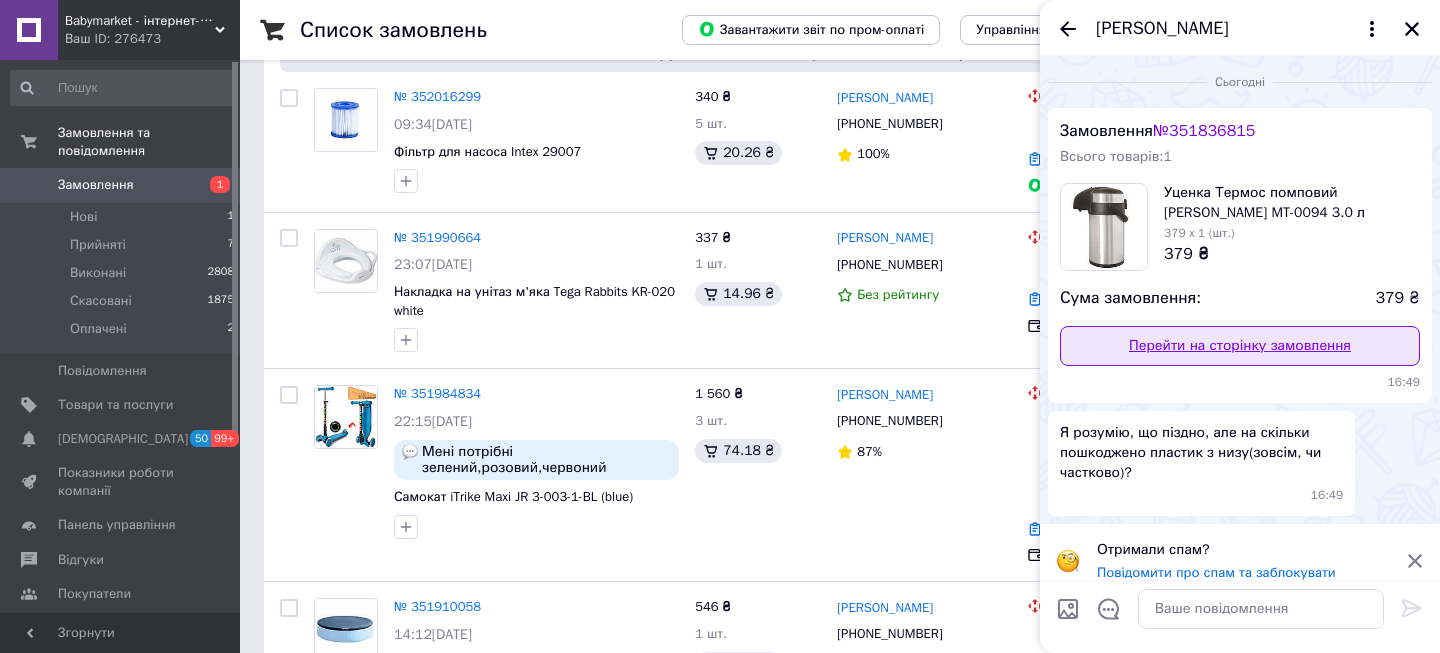 scroll, scrollTop: 16, scrollLeft: 0, axis: vertical 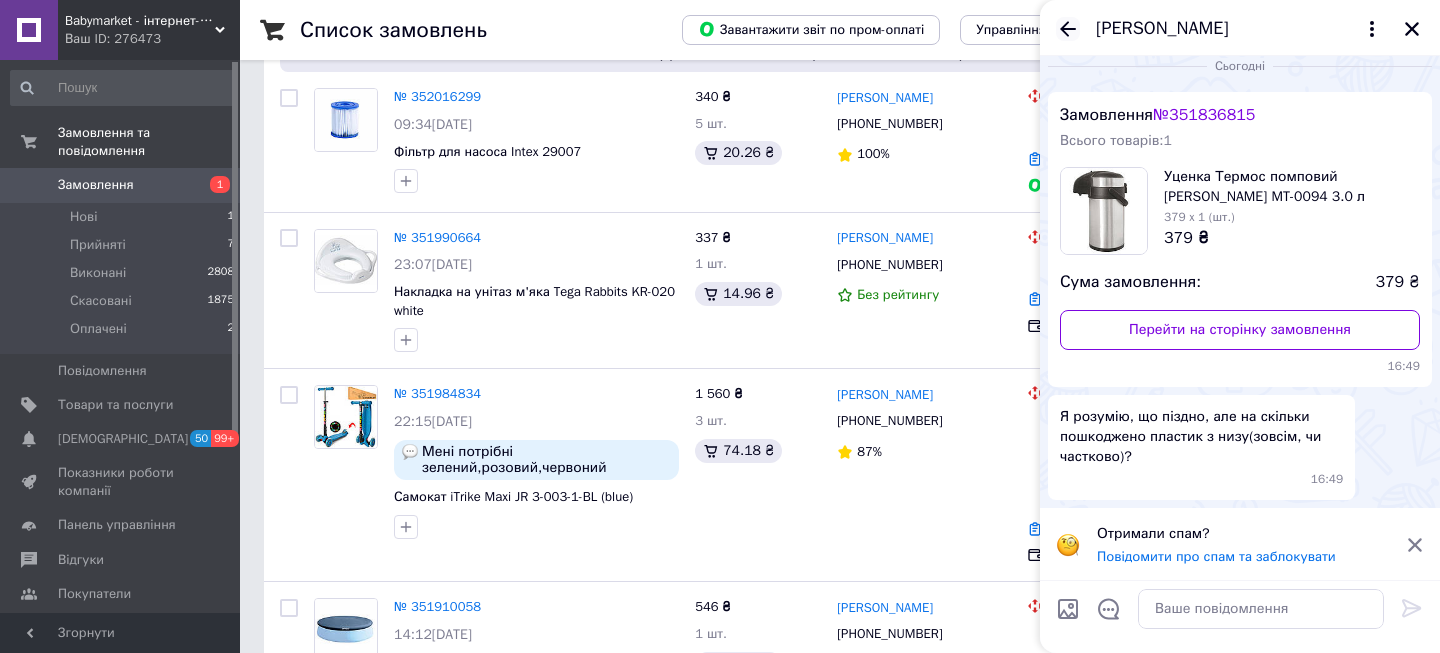 click 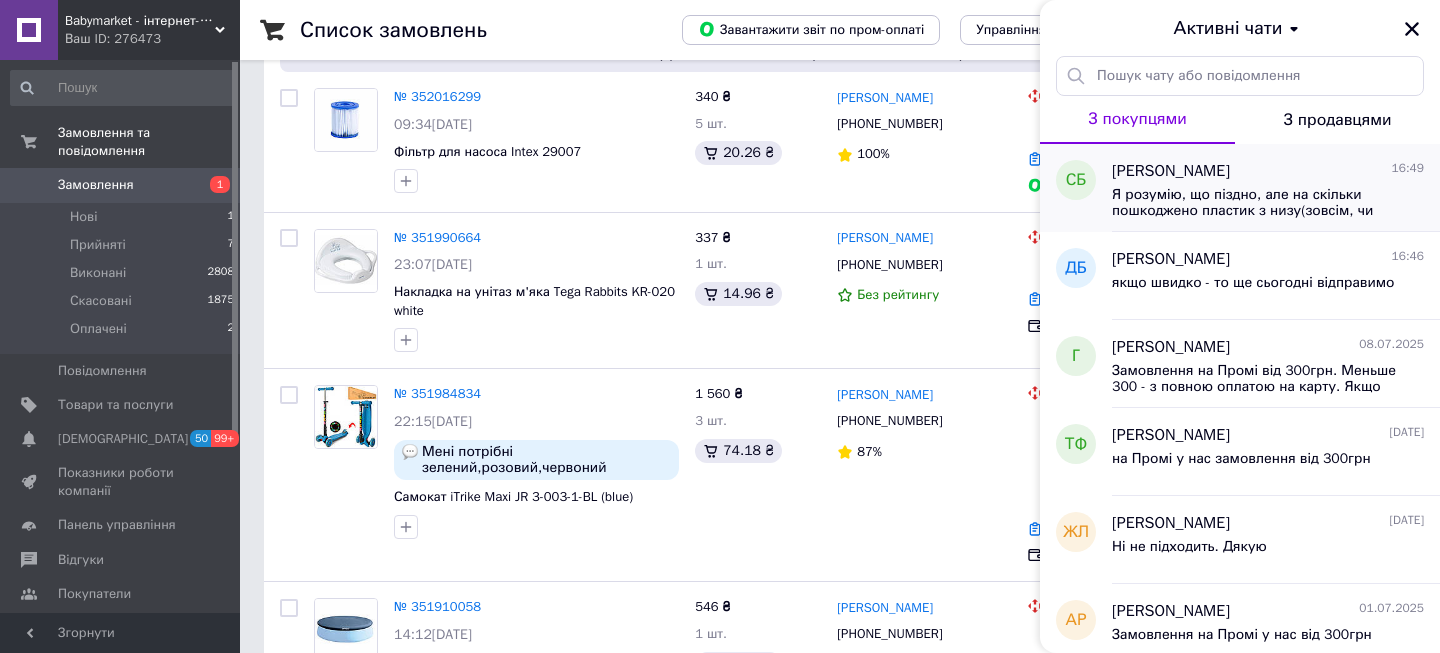 click on "Я розумію, що піздно, але на скільки пошкоджено пластик з низу(зовсім, чи частково)?" at bounding box center (1254, 203) 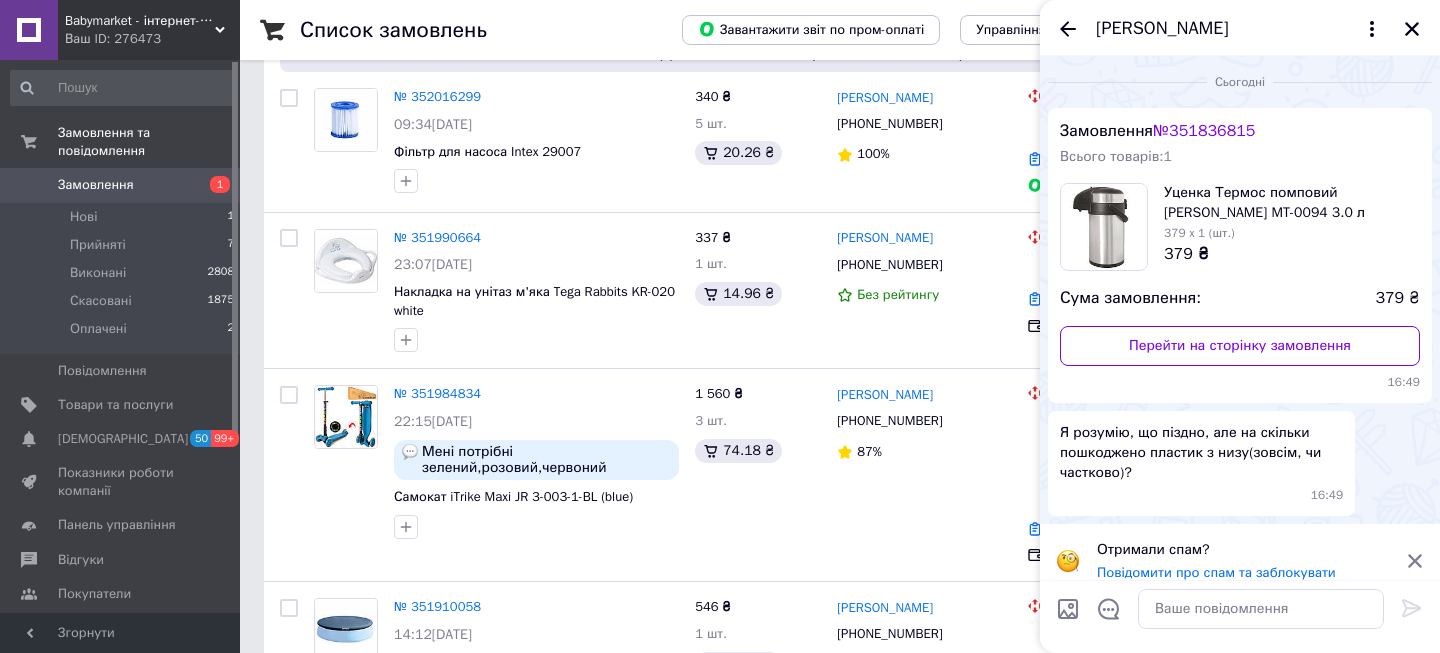 scroll, scrollTop: 16, scrollLeft: 0, axis: vertical 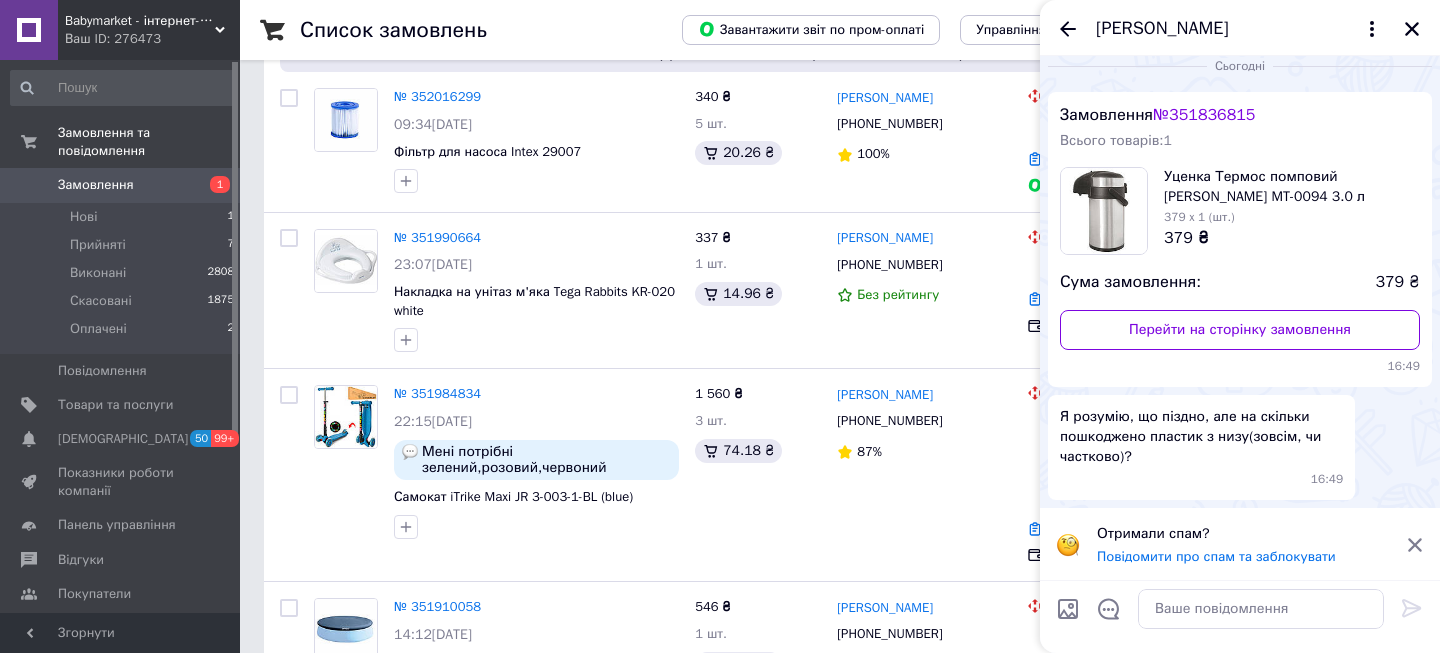 click on "№ 351836815" at bounding box center (1204, 115) 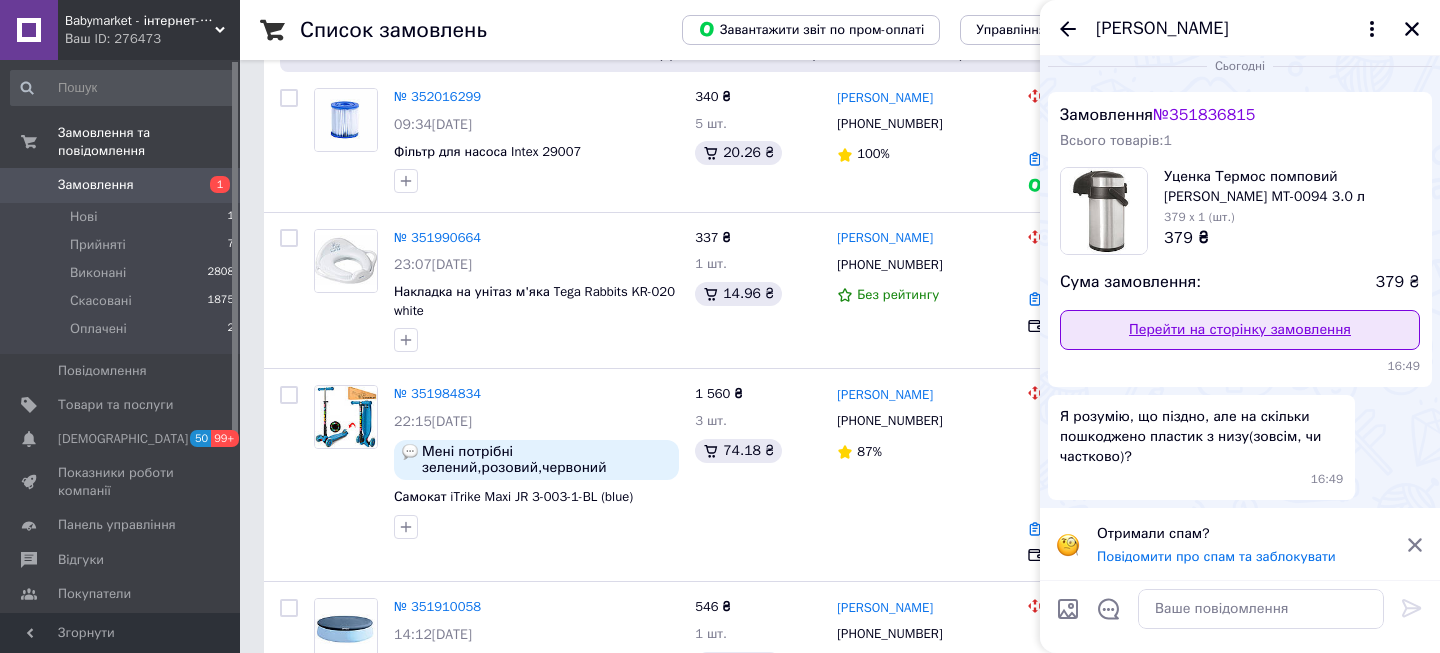 click on "Перейти на сторінку замовлення" at bounding box center [1240, 330] 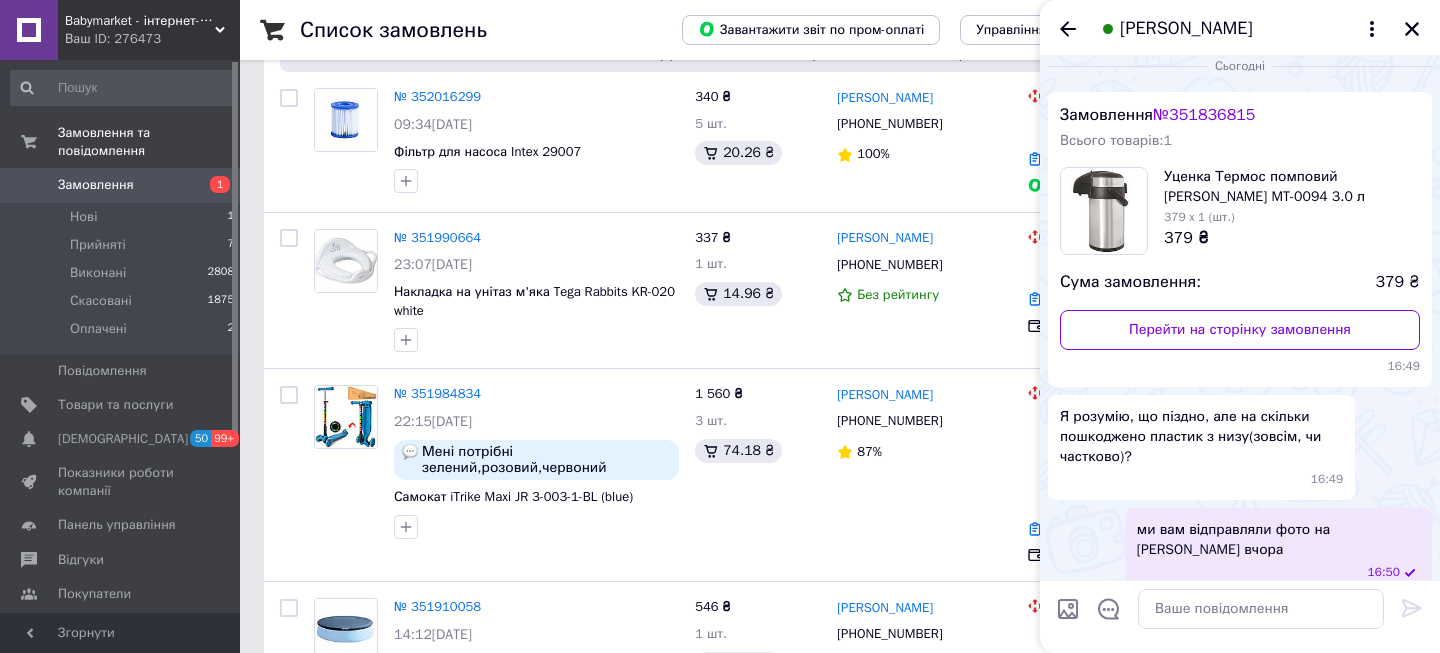 scroll, scrollTop: 130, scrollLeft: 0, axis: vertical 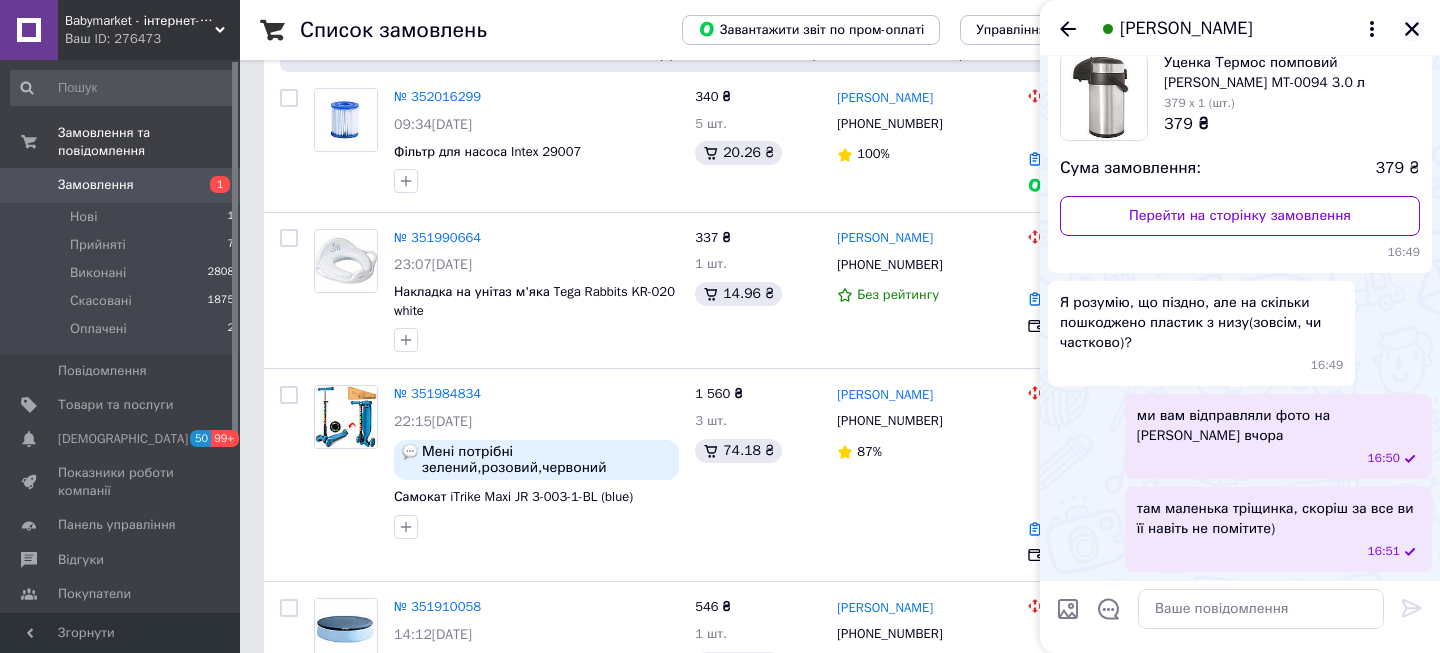 click 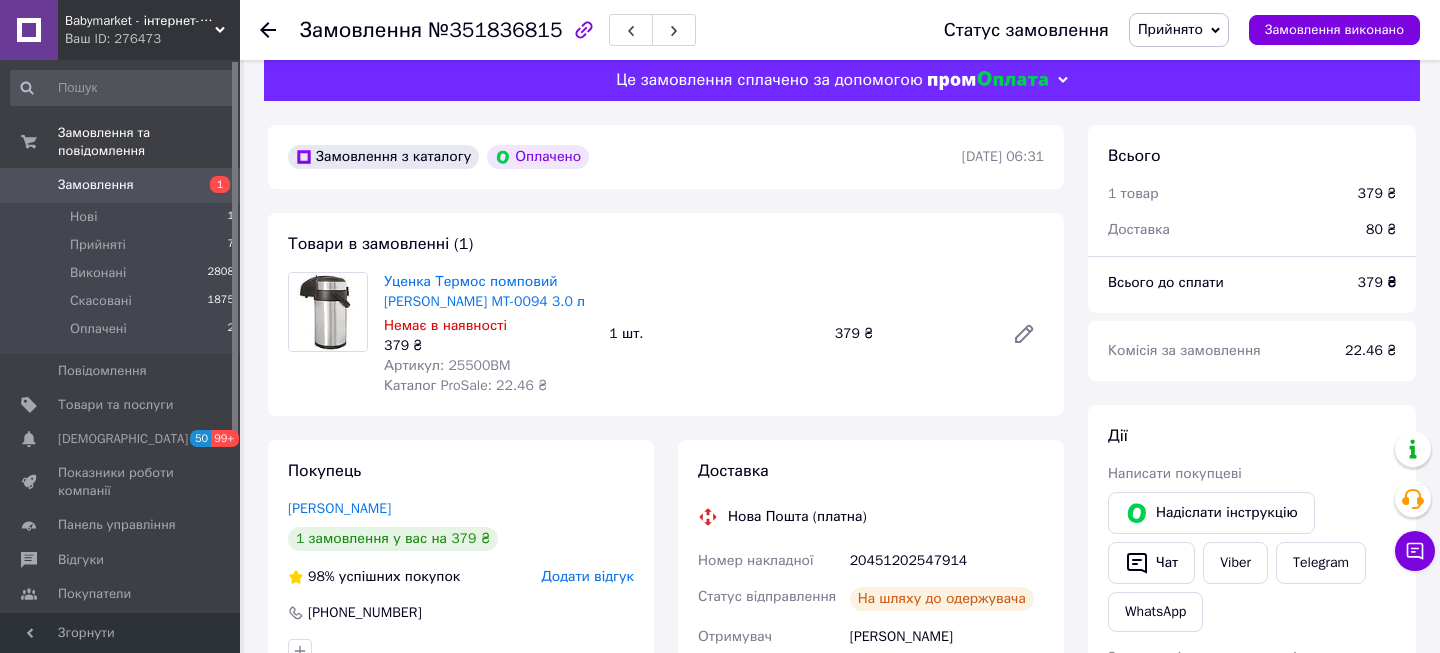 scroll, scrollTop: 0, scrollLeft: 0, axis: both 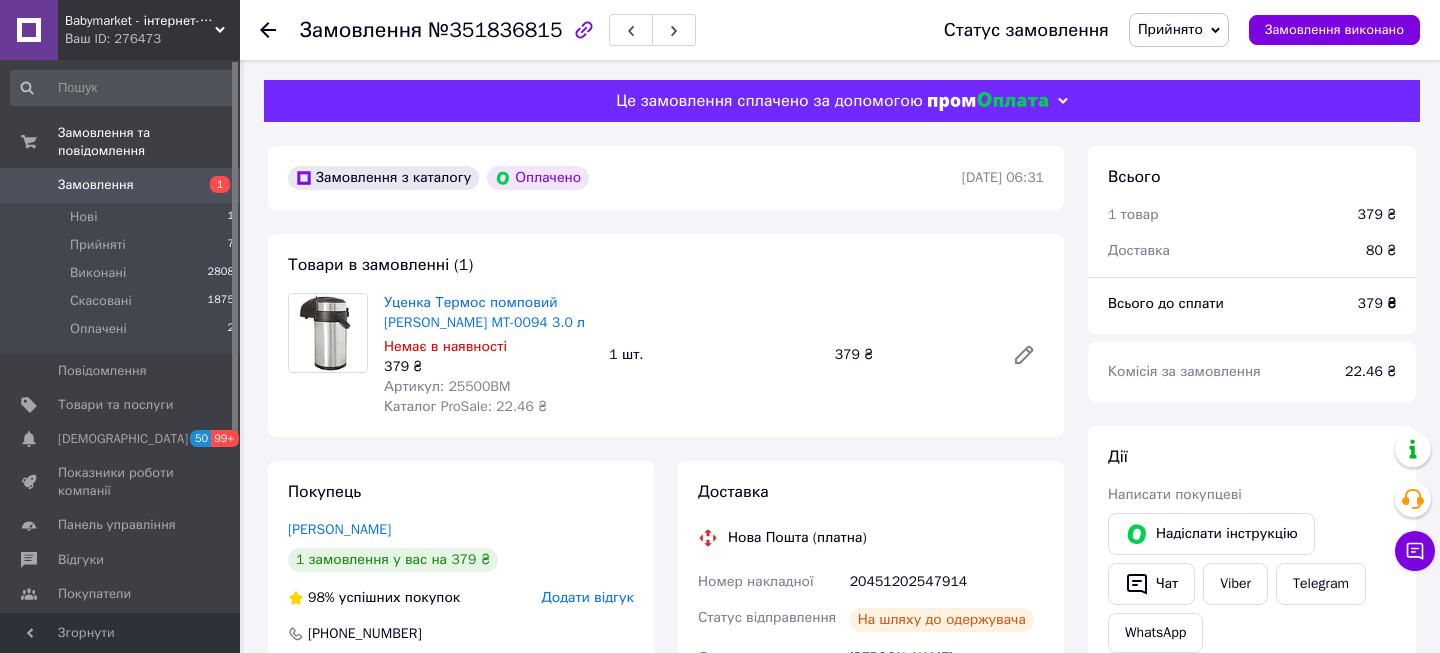 click at bounding box center [280, 30] 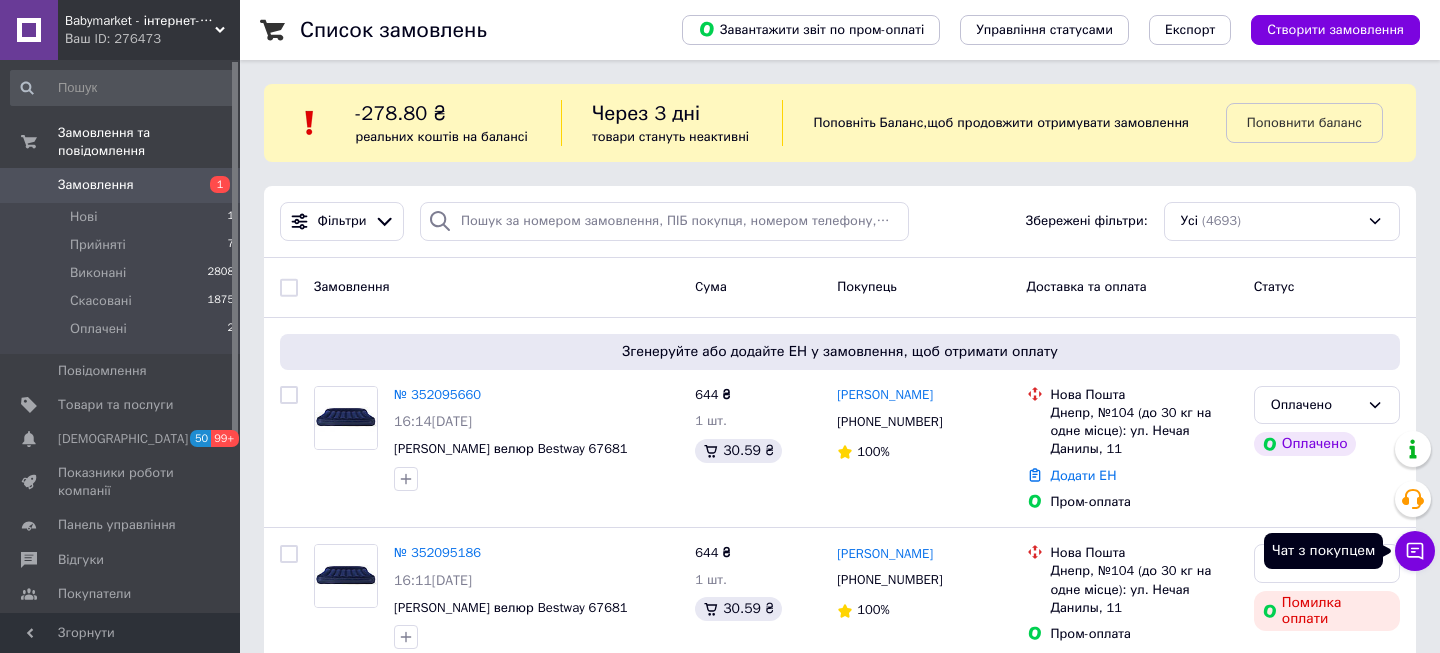 click 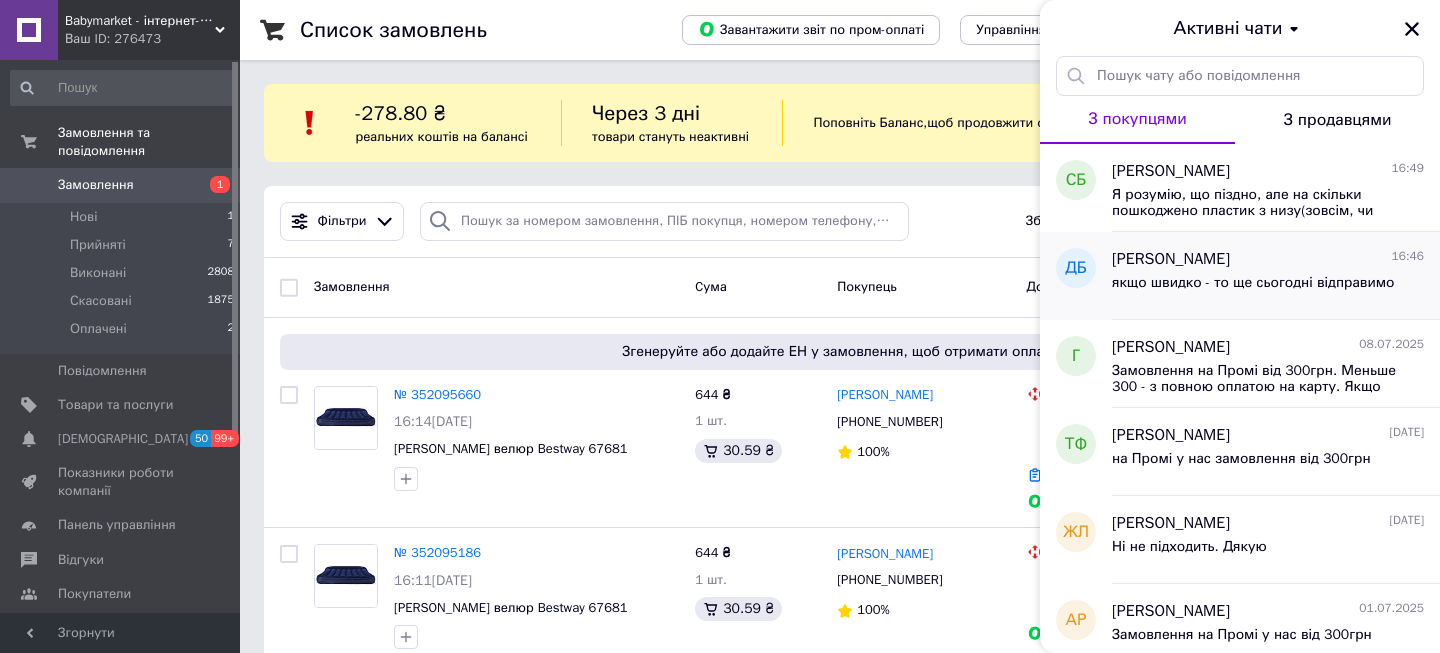 click on "дмитро Білінський 16:46 якщо швидко - то ще сьогодні відправимо" at bounding box center (1276, 276) 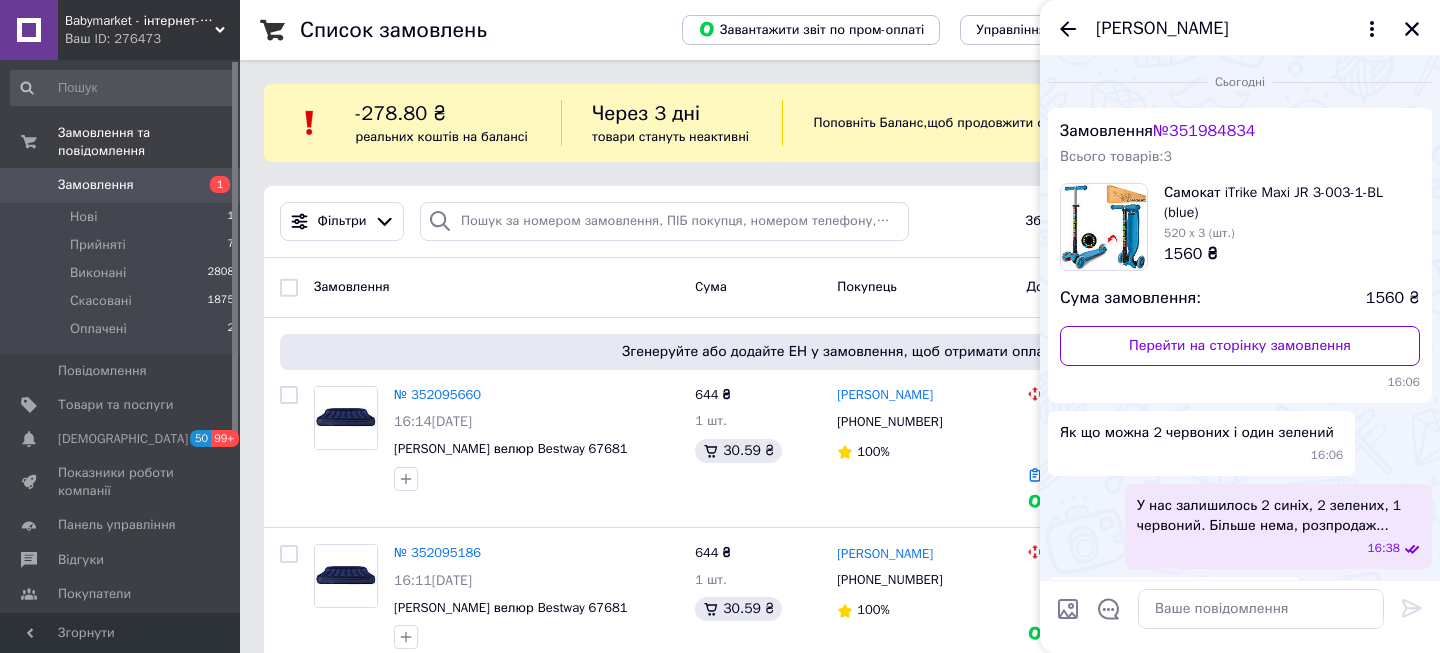 scroll, scrollTop: 250, scrollLeft: 0, axis: vertical 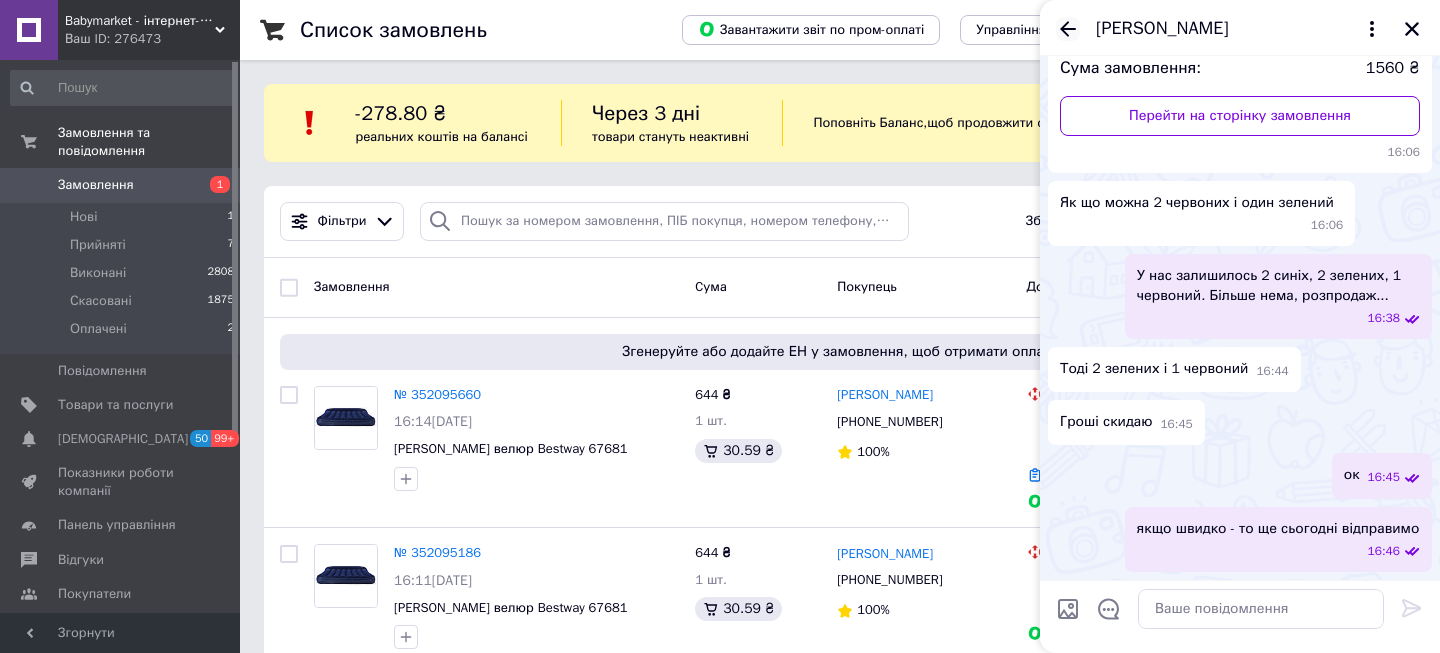 click 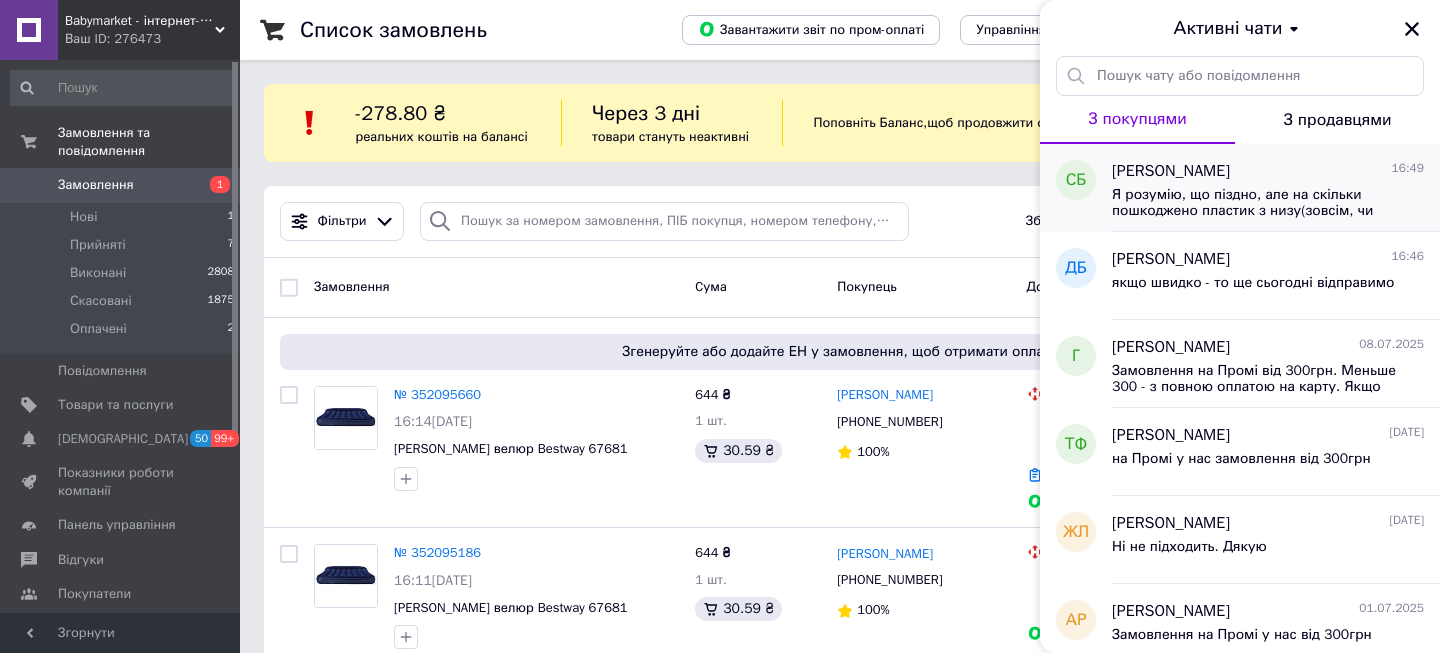 click on "Я розумію, що піздно, але на скільки пошкоджено пластик з низу(зовсім, чи частково)?" at bounding box center [1254, 203] 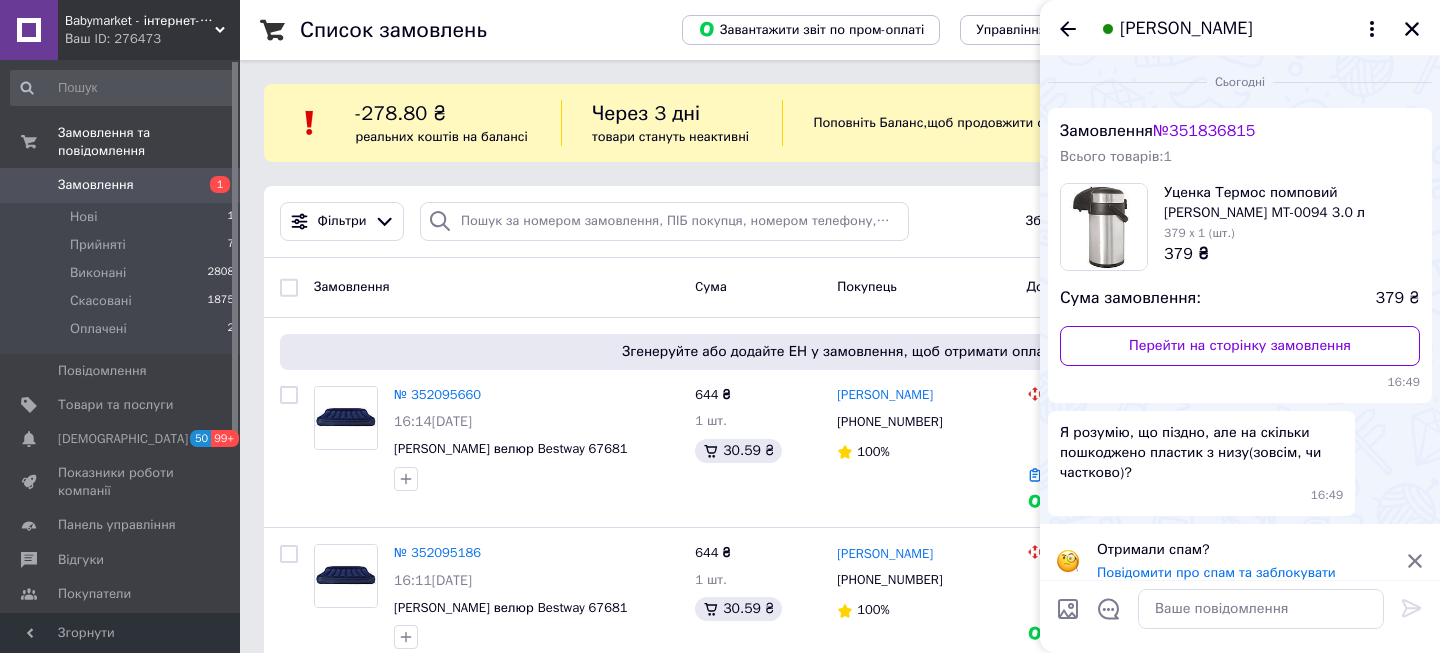 scroll, scrollTop: 16, scrollLeft: 0, axis: vertical 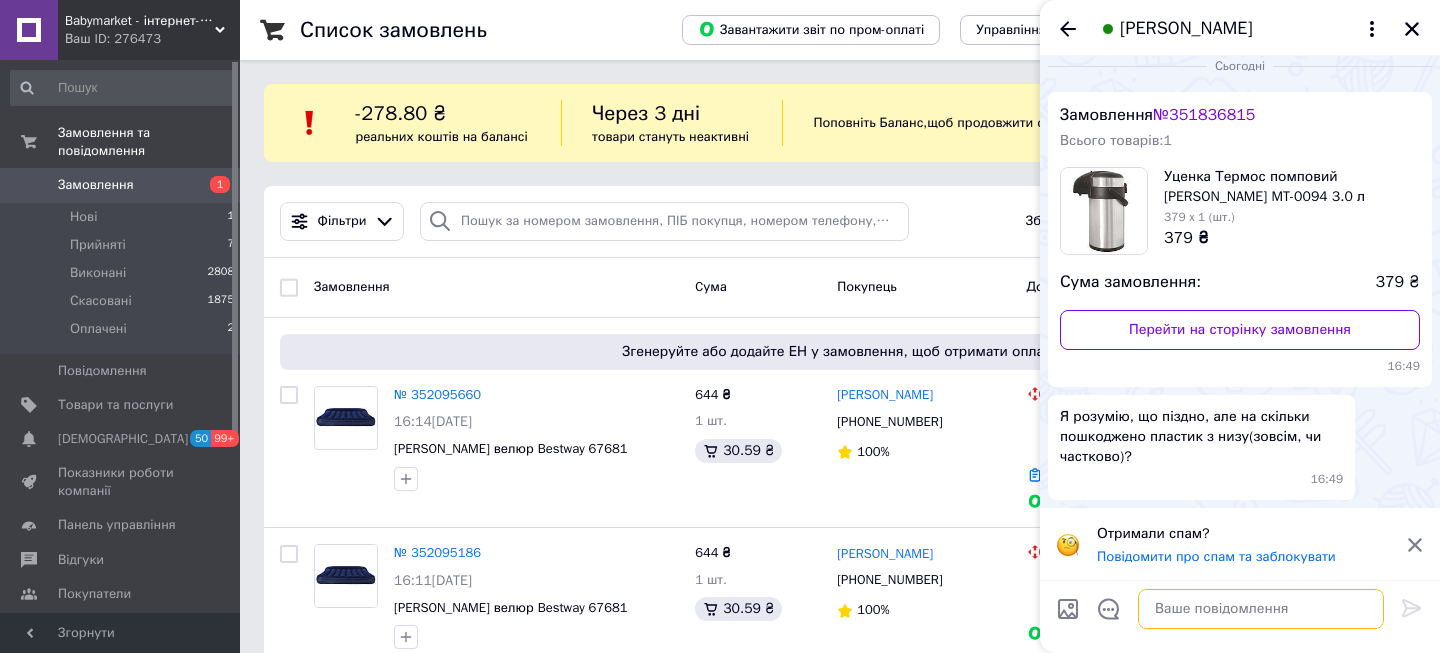 click at bounding box center (1261, 609) 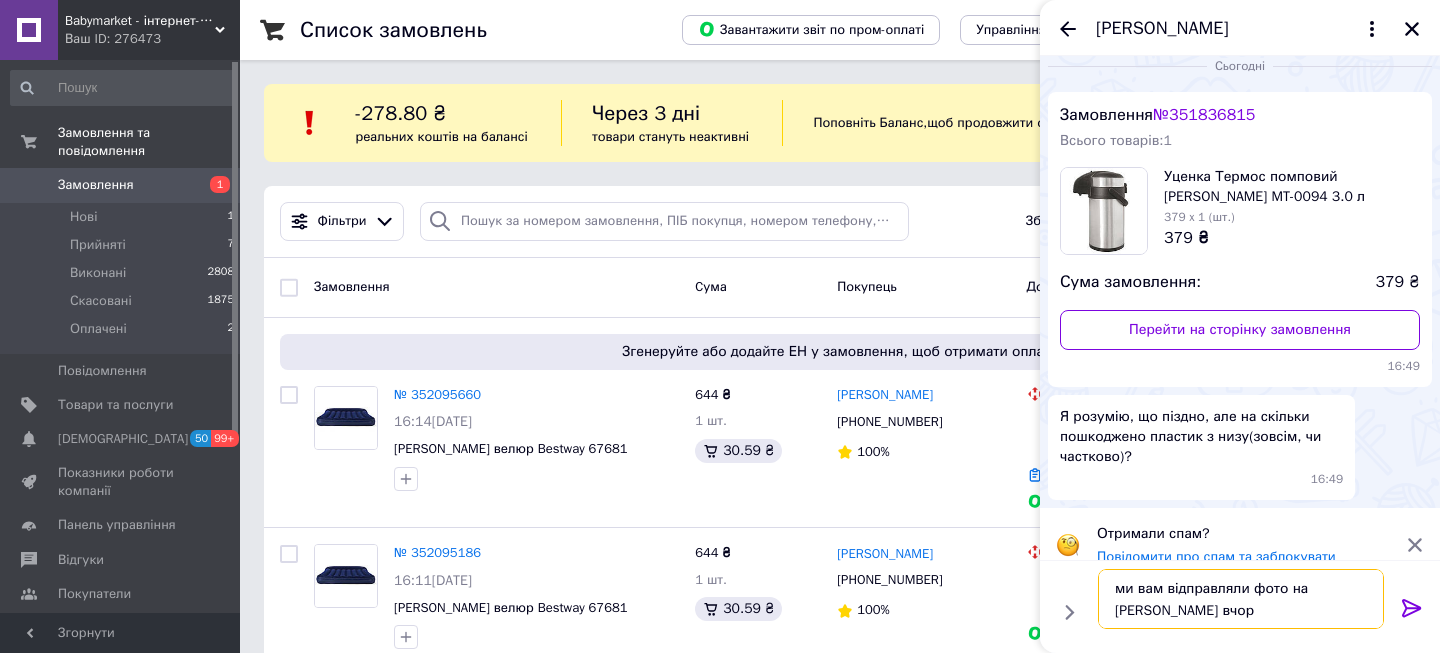 type on "ми вам відправляли фото на [PERSON_NAME] вчора" 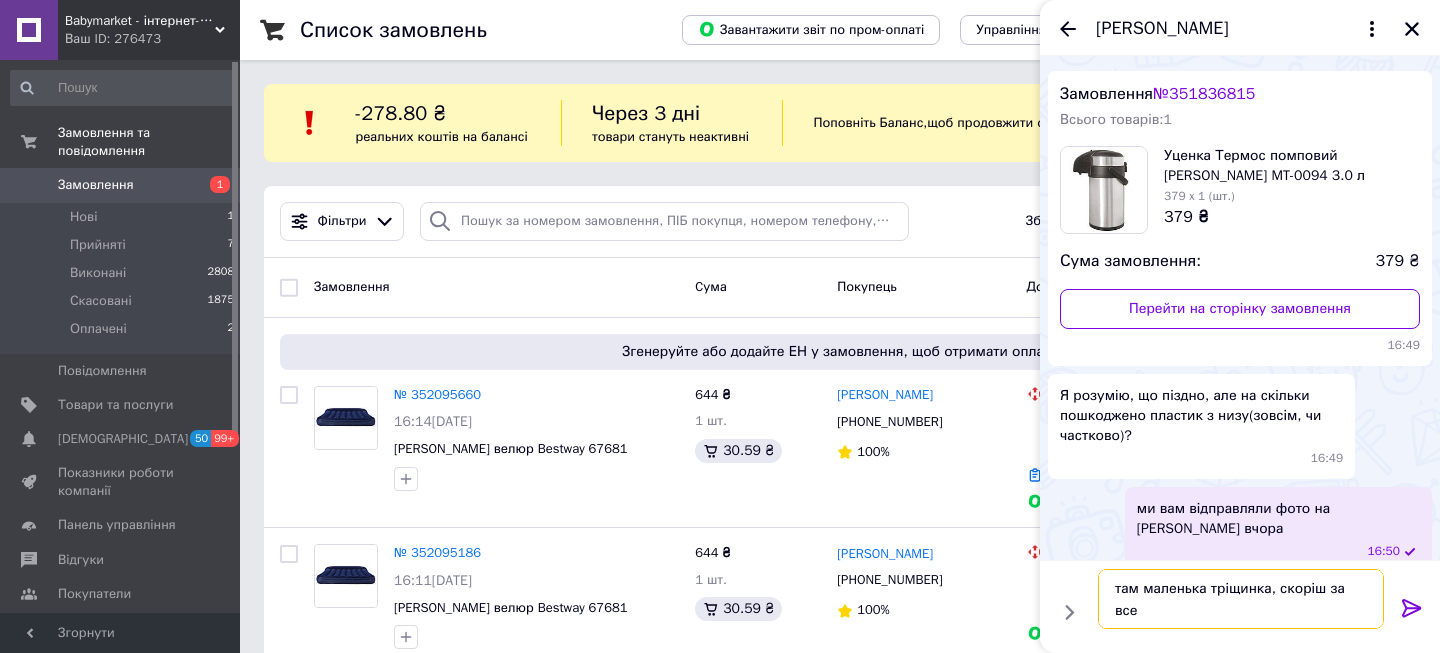 scroll, scrollTop: 57, scrollLeft: 0, axis: vertical 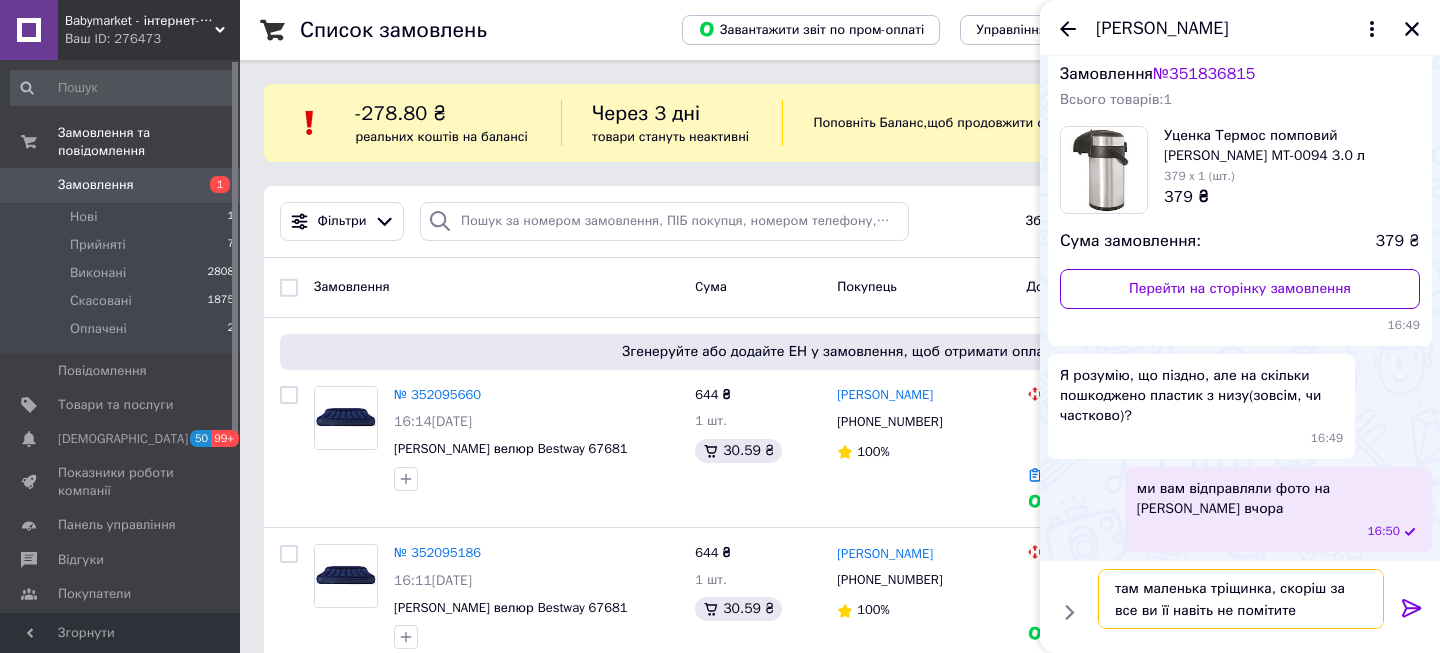 type on "там маленька тріщинка, скоріш за все ви її навіть не помітите)" 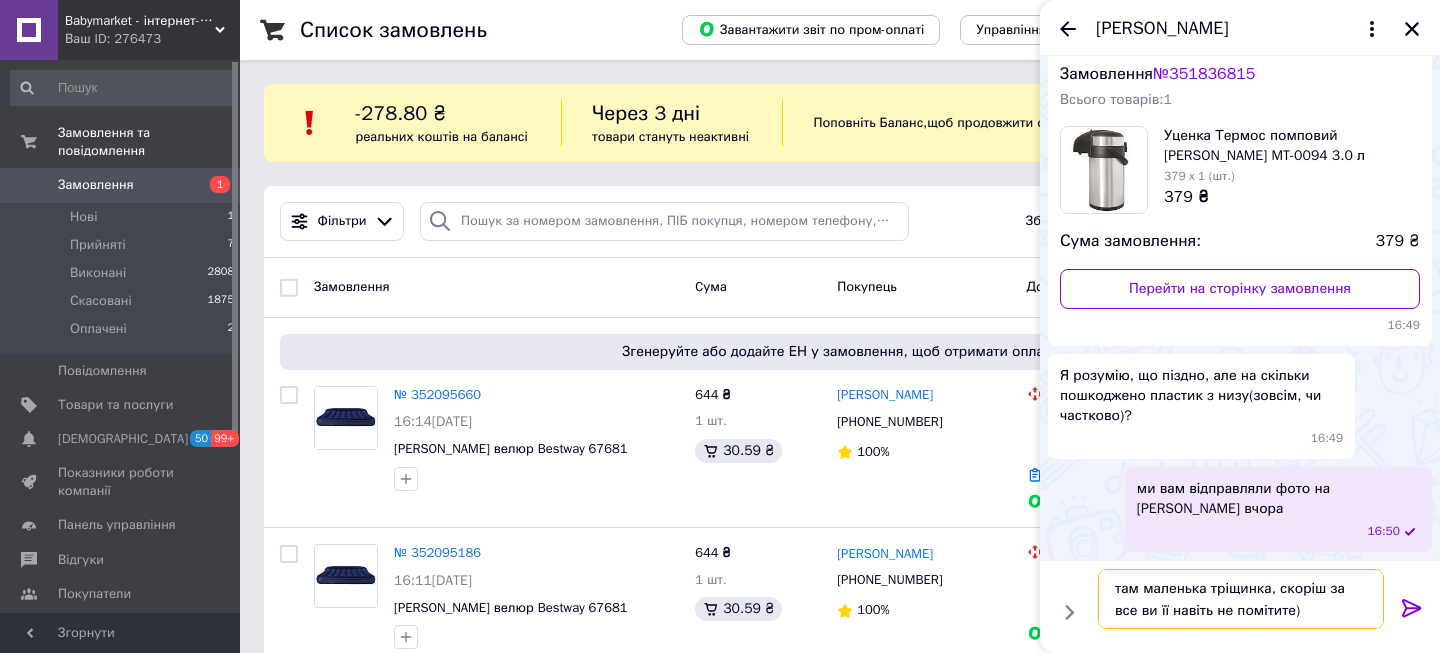 type 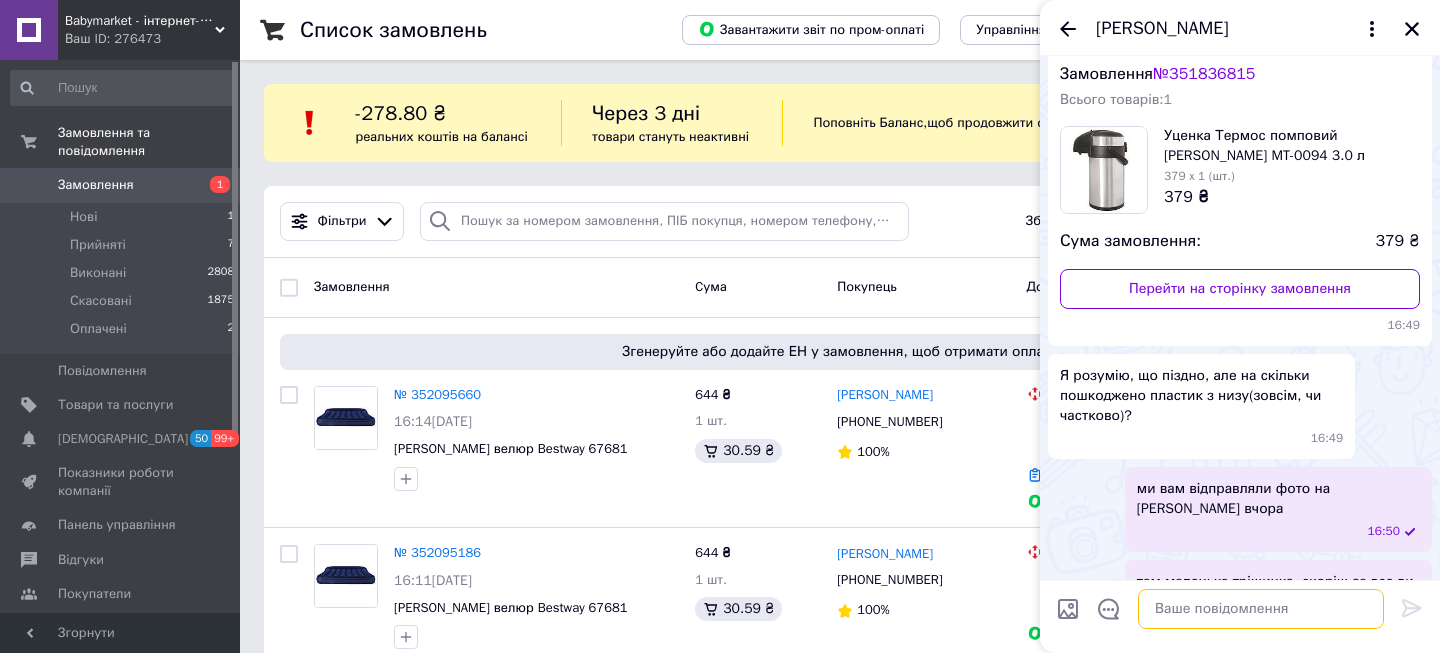 scroll, scrollTop: 130, scrollLeft: 0, axis: vertical 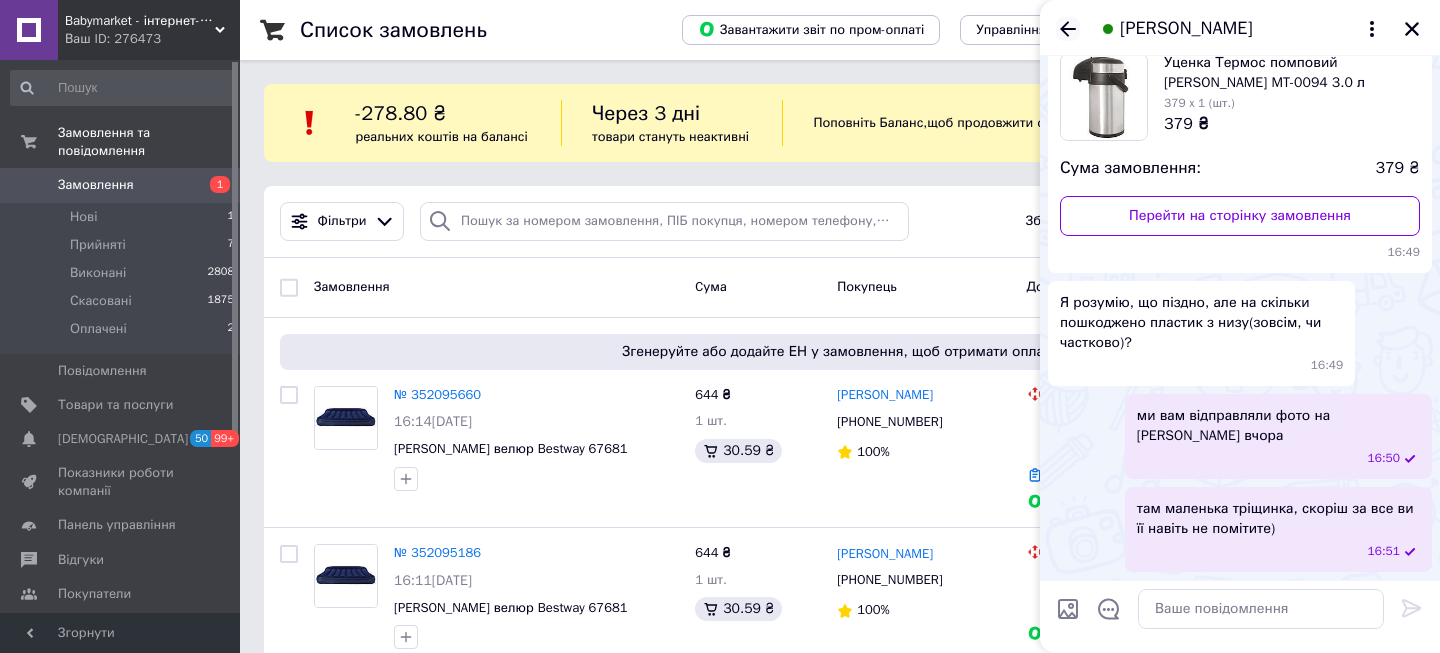 click 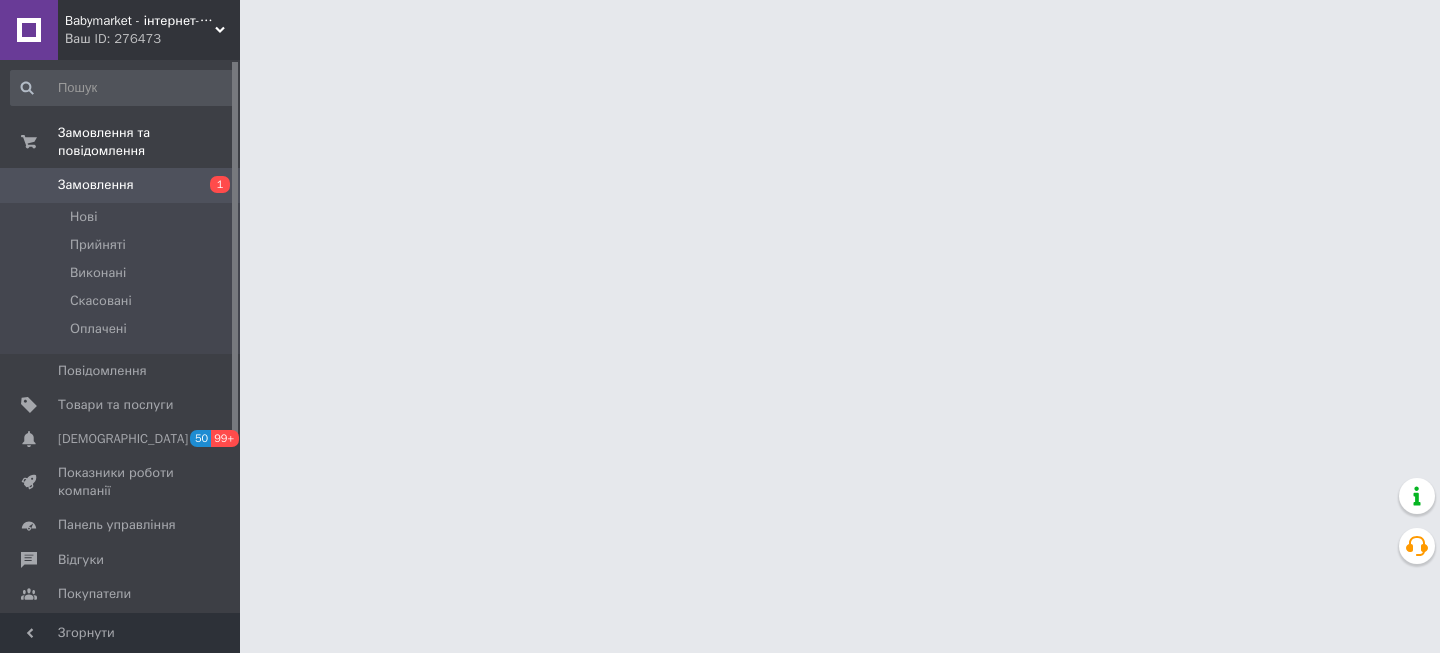 scroll, scrollTop: 0, scrollLeft: 0, axis: both 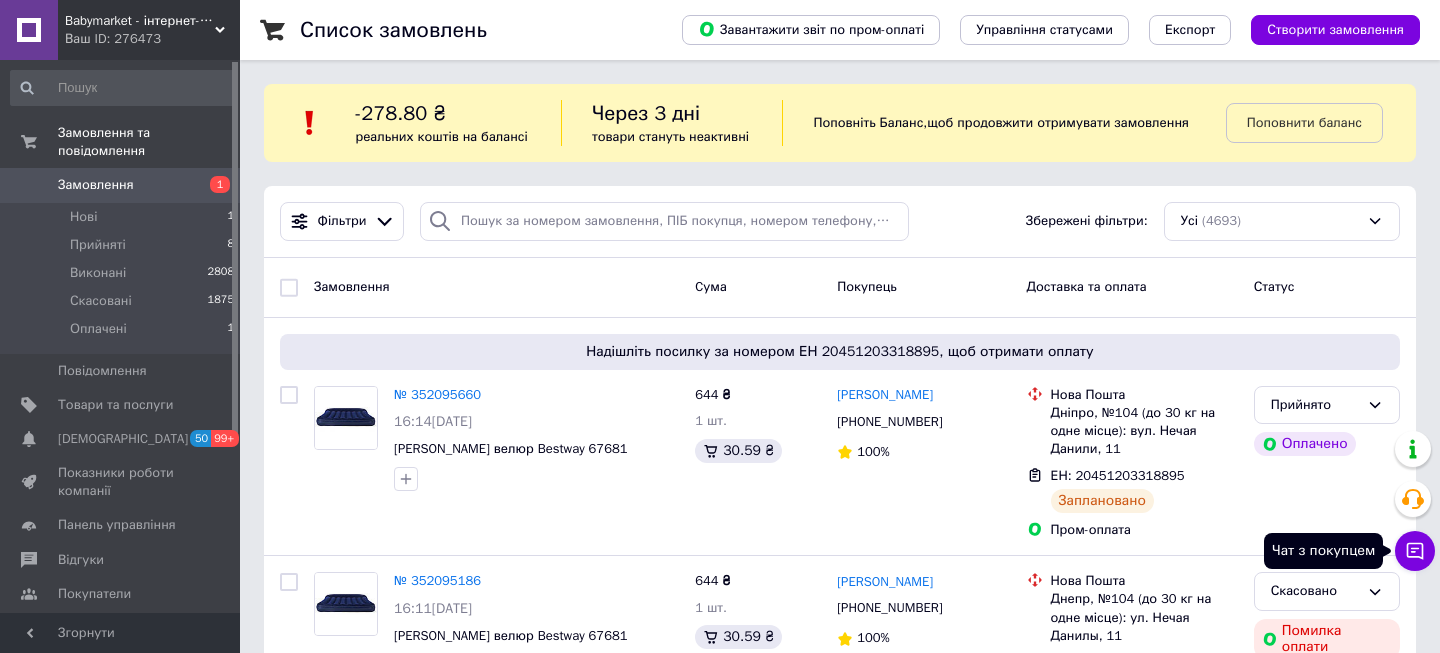 click 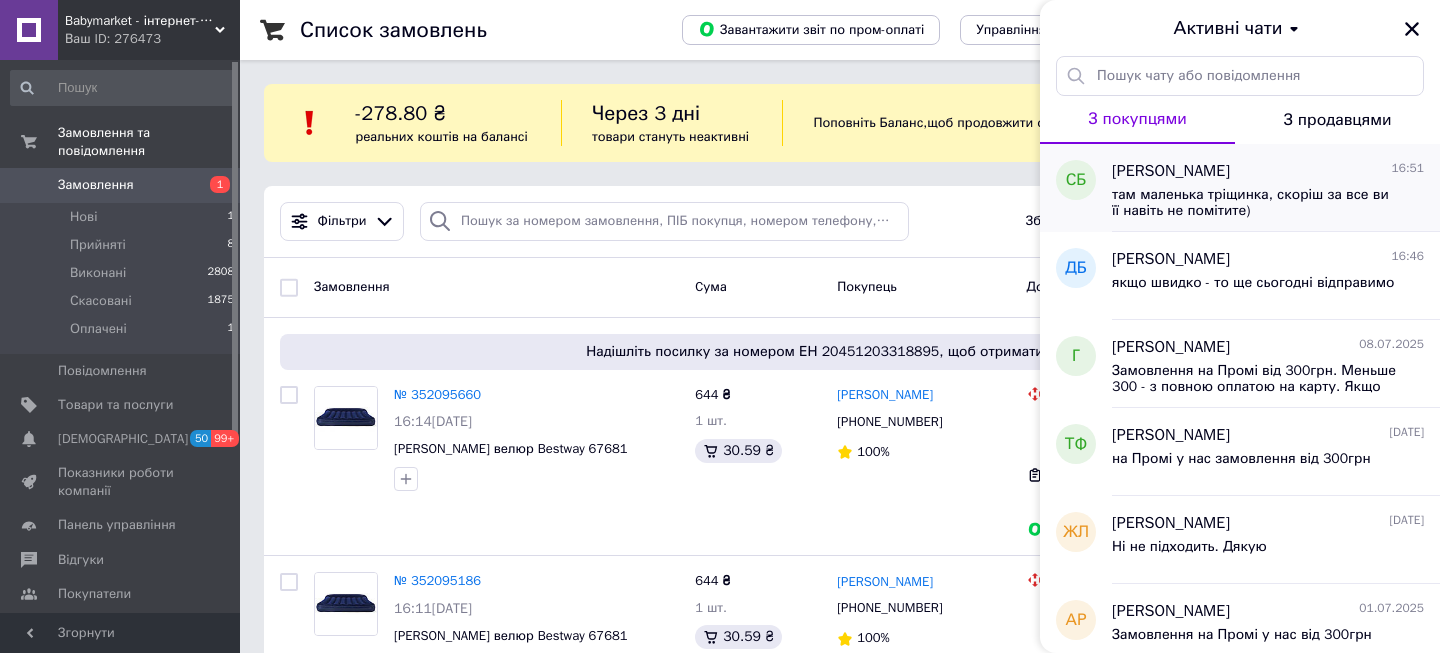 click on "там маленька тріщинка, скоріш за все ви її навіть не помітите)" at bounding box center [1254, 203] 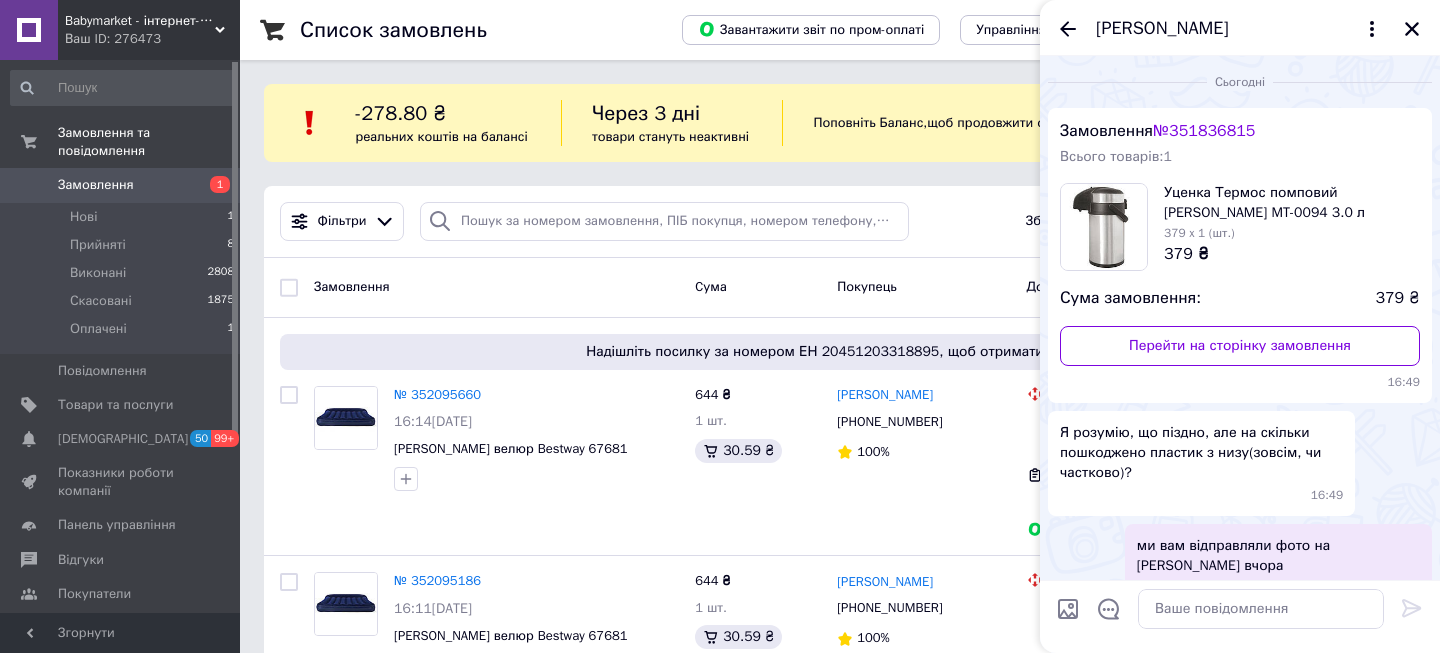 scroll, scrollTop: 130, scrollLeft: 0, axis: vertical 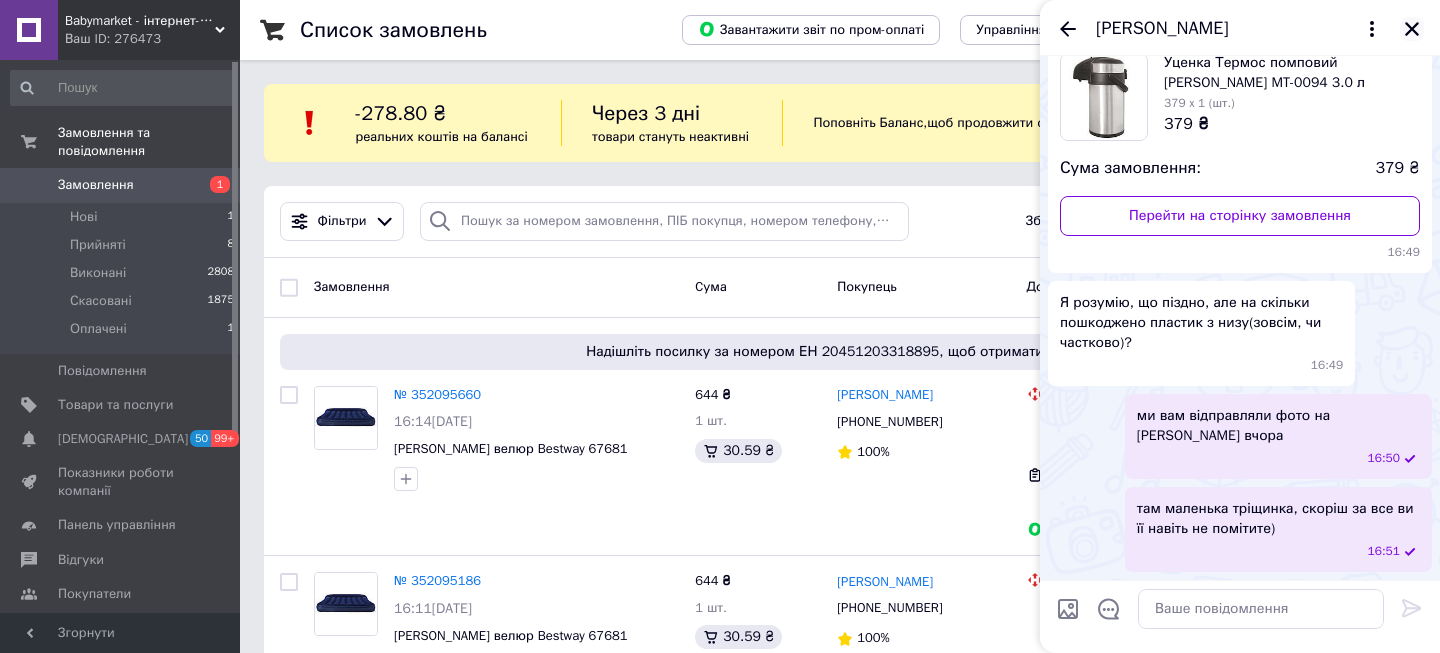 click 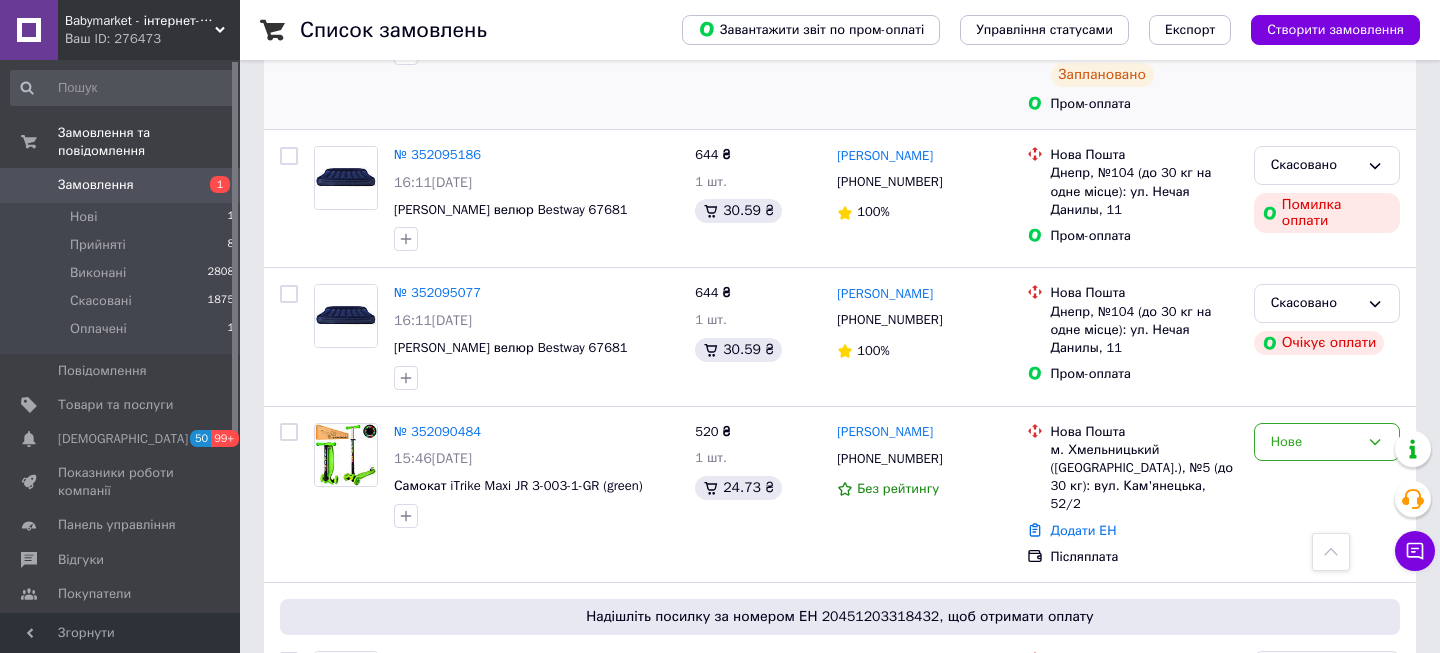 scroll, scrollTop: 0, scrollLeft: 0, axis: both 